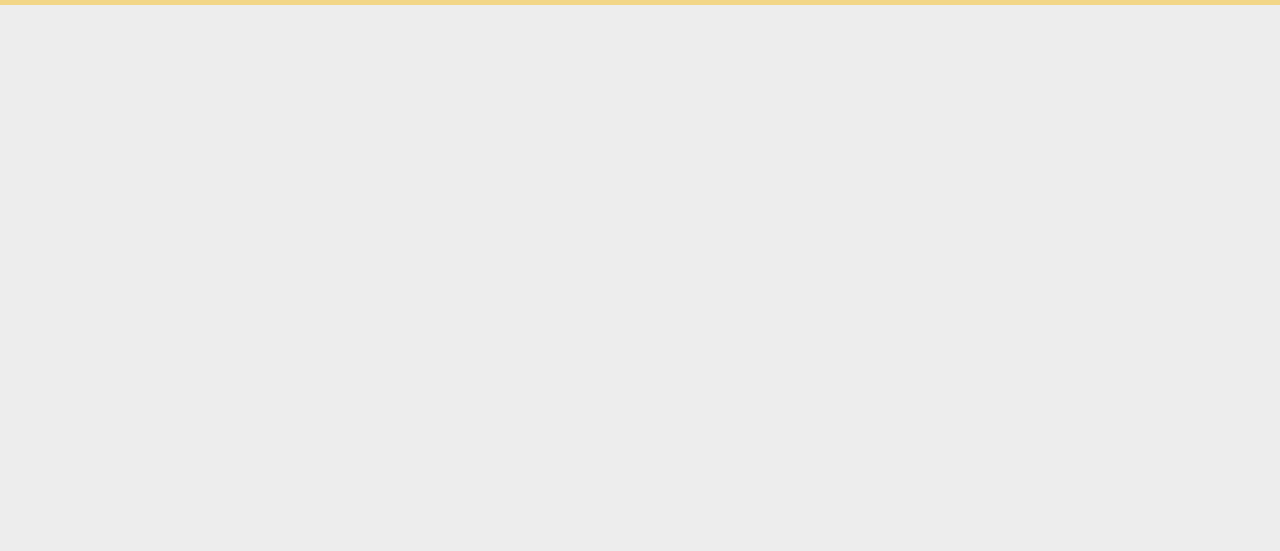 scroll, scrollTop: 0, scrollLeft: 0, axis: both 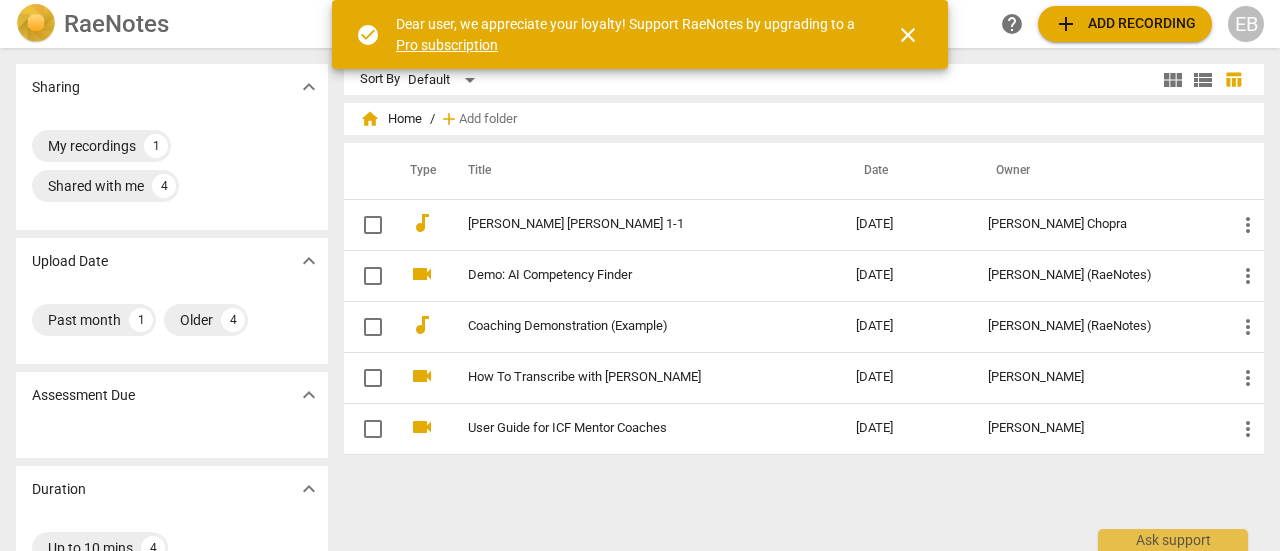 click on "close" at bounding box center (908, 35) 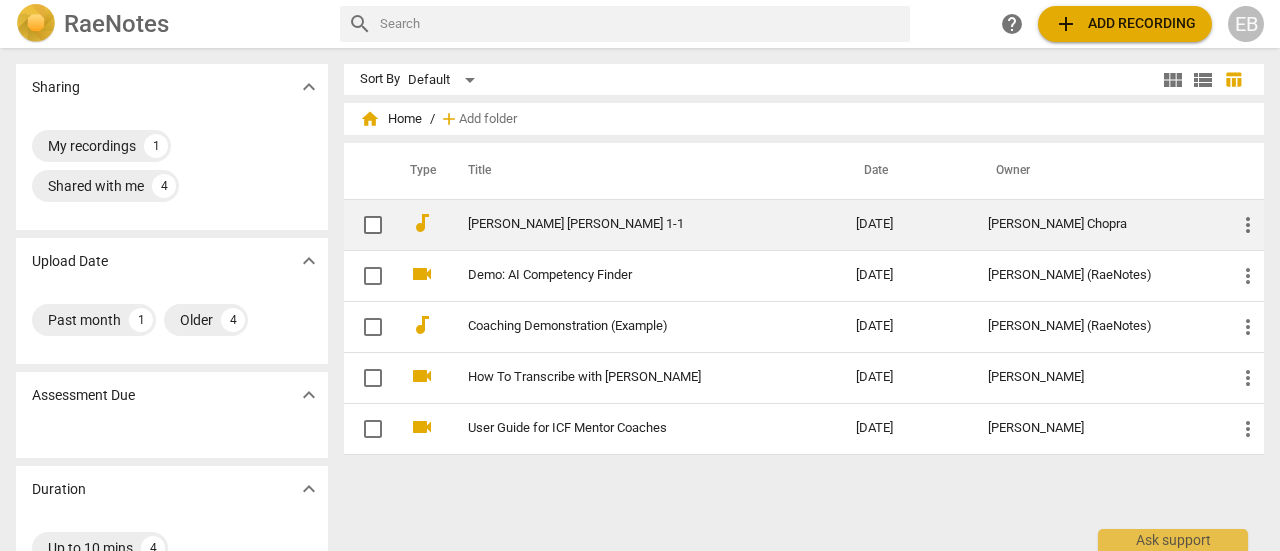 click on "[PERSON_NAME] [PERSON_NAME] 1-1" at bounding box center [626, 224] 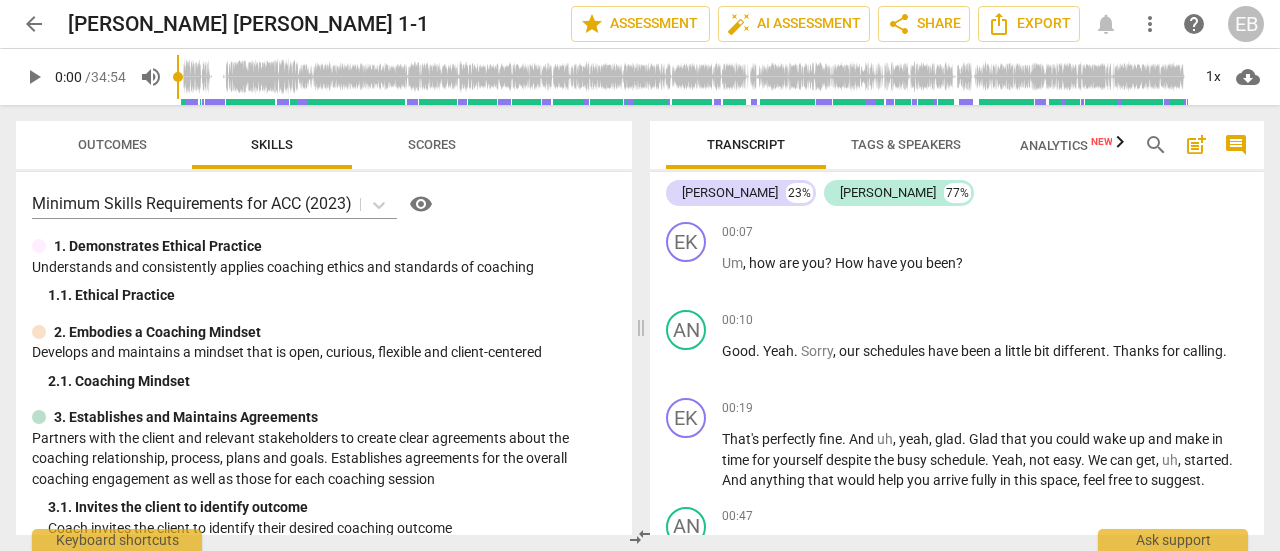 click on "Scores" at bounding box center [432, 144] 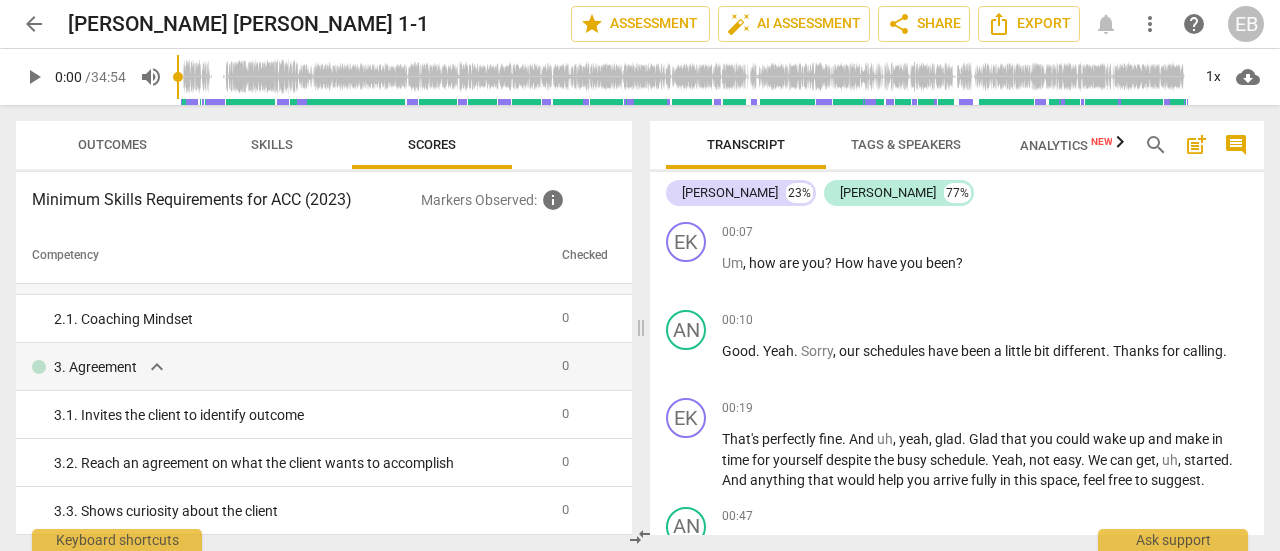 scroll, scrollTop: 0, scrollLeft: 0, axis: both 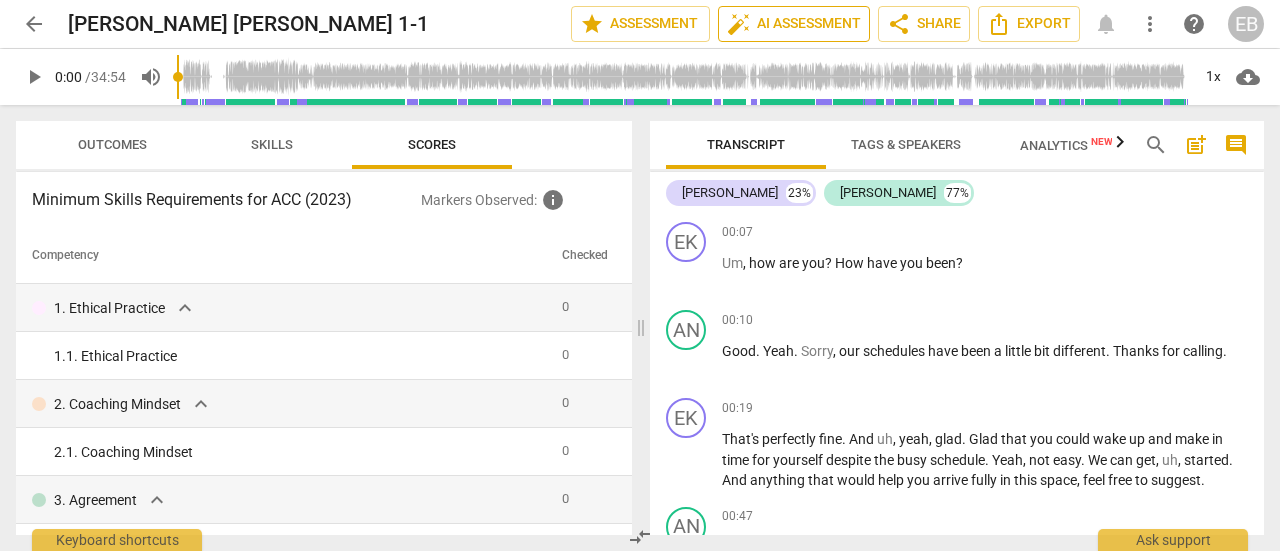 click on "auto_fix_high    AI Assessment" at bounding box center [794, 24] 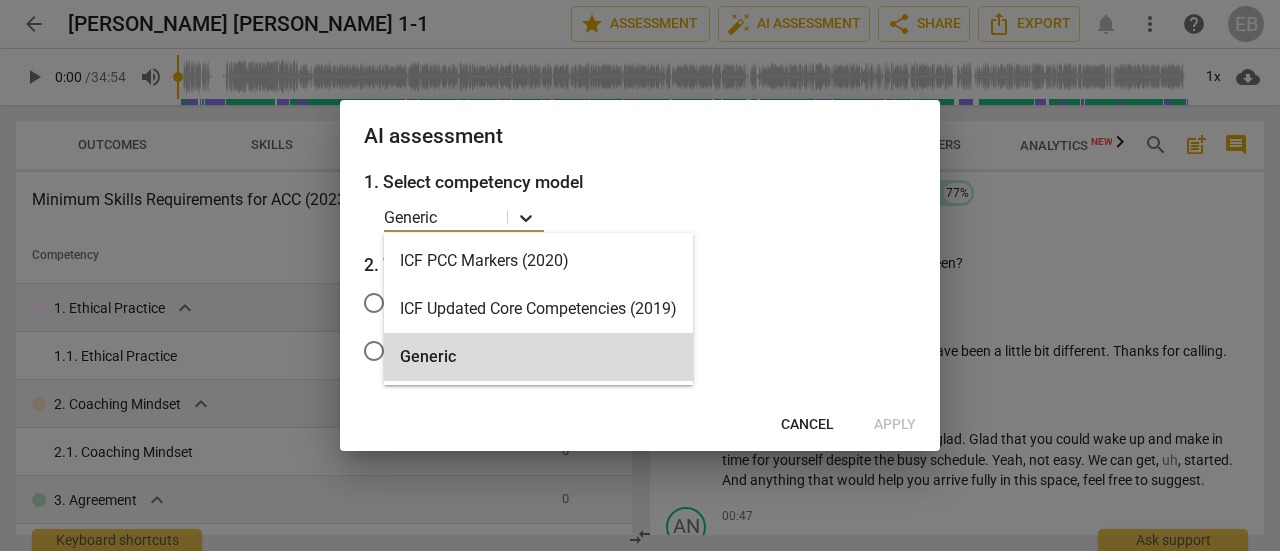click 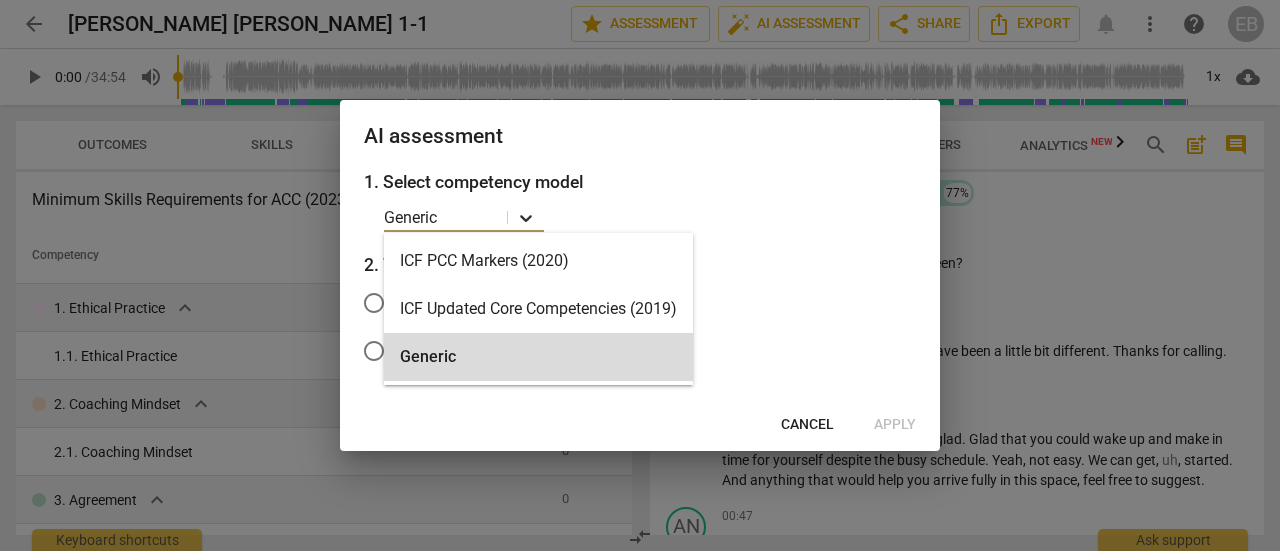 click 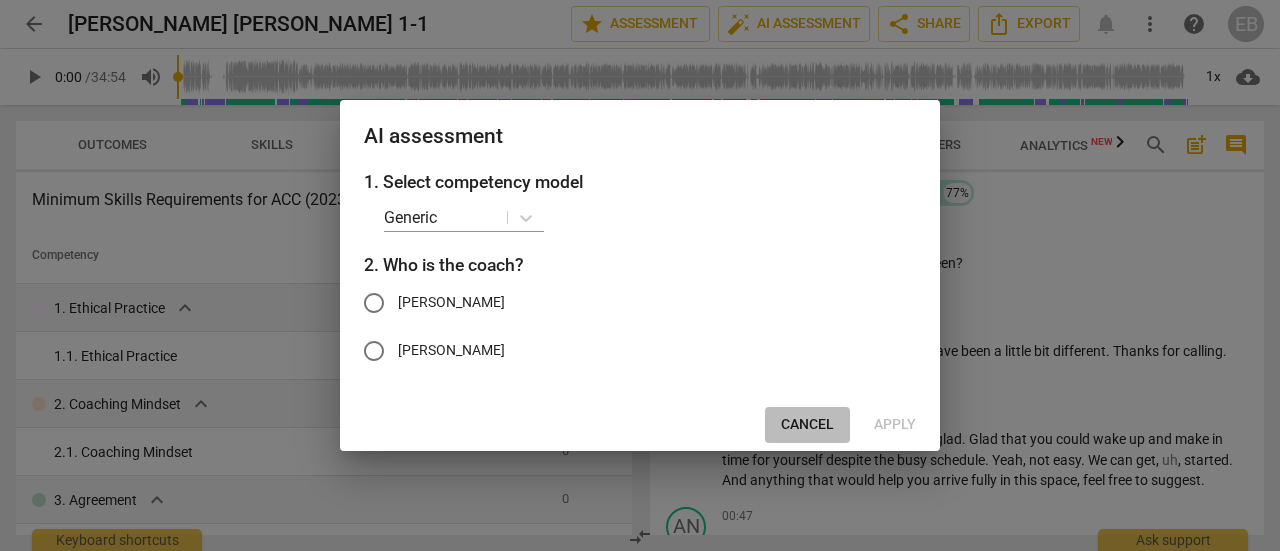 click on "Cancel" at bounding box center (807, 425) 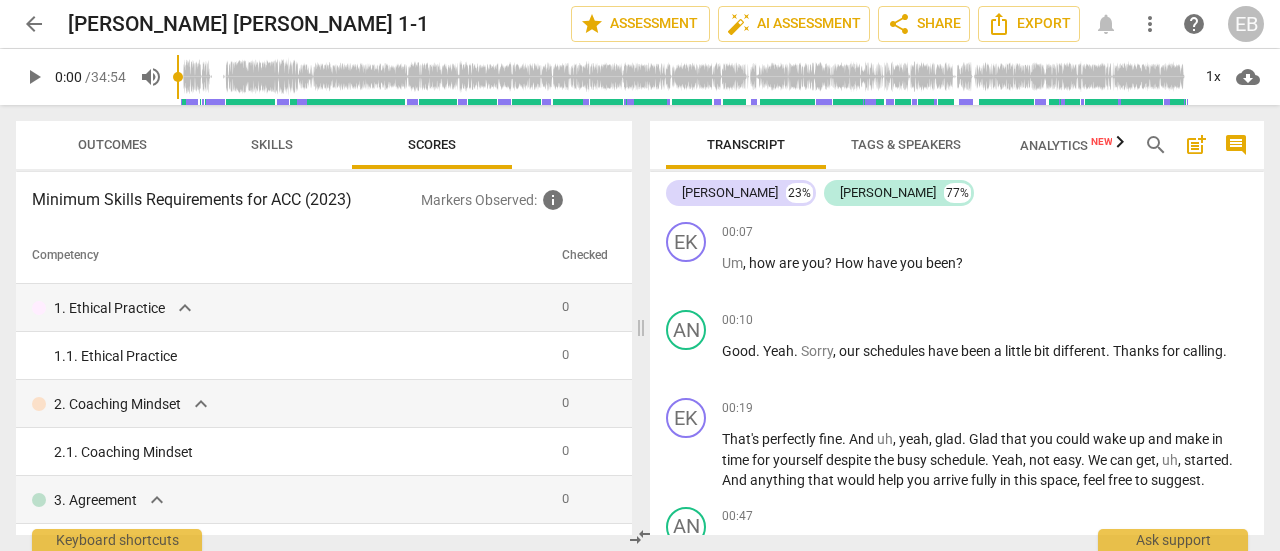 click on "Analytics   New" at bounding box center [1066, 145] 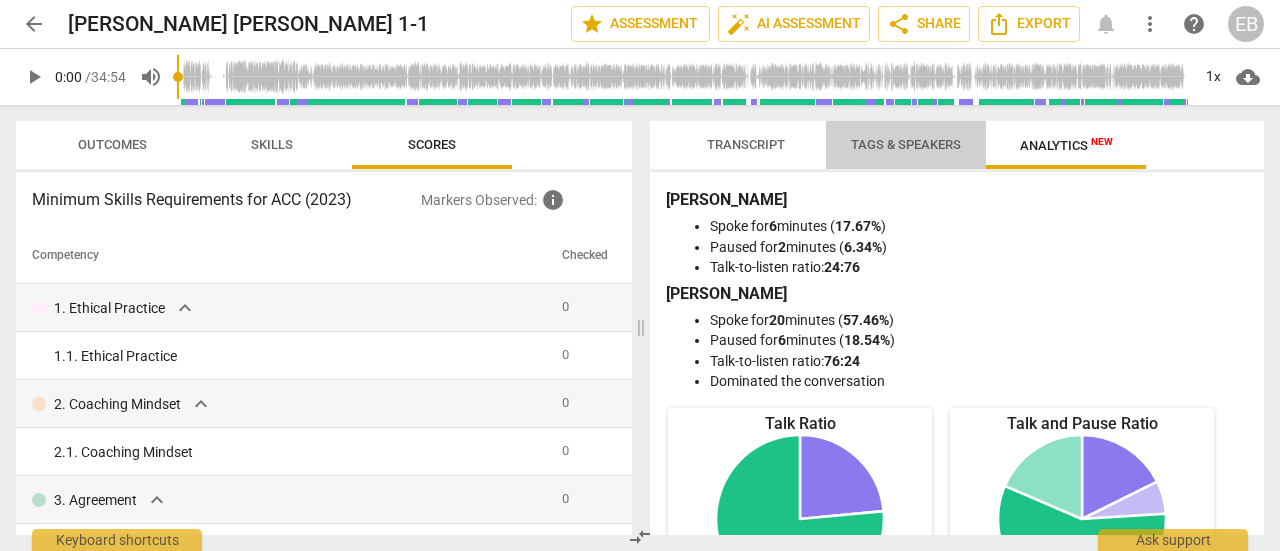 click on "Tags & Speakers" at bounding box center (906, 144) 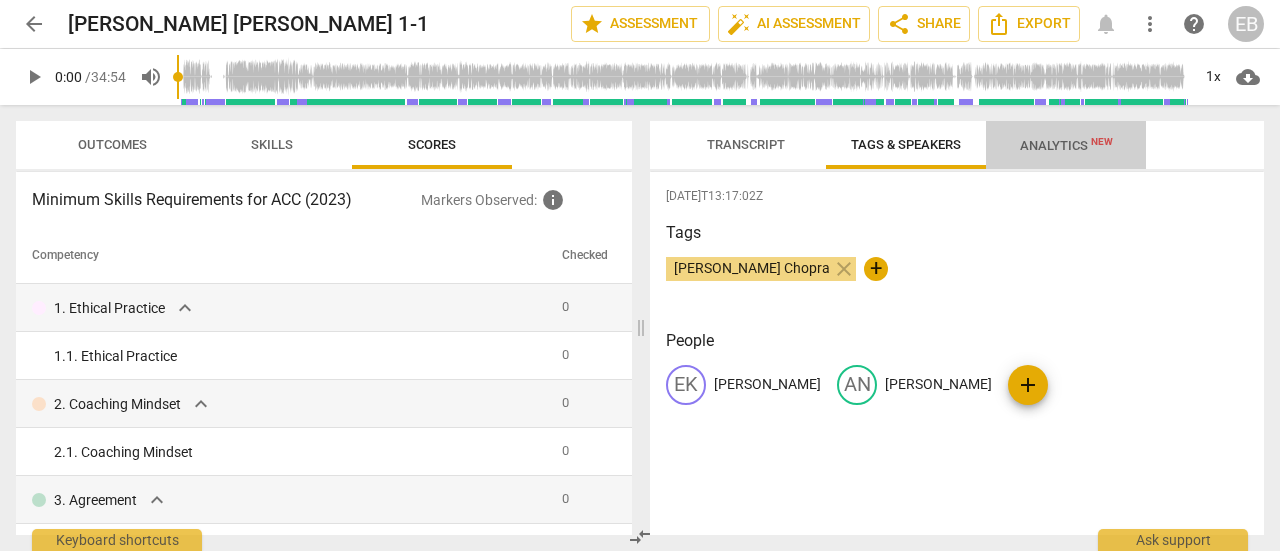 click on "Analytics   New" at bounding box center [1066, 145] 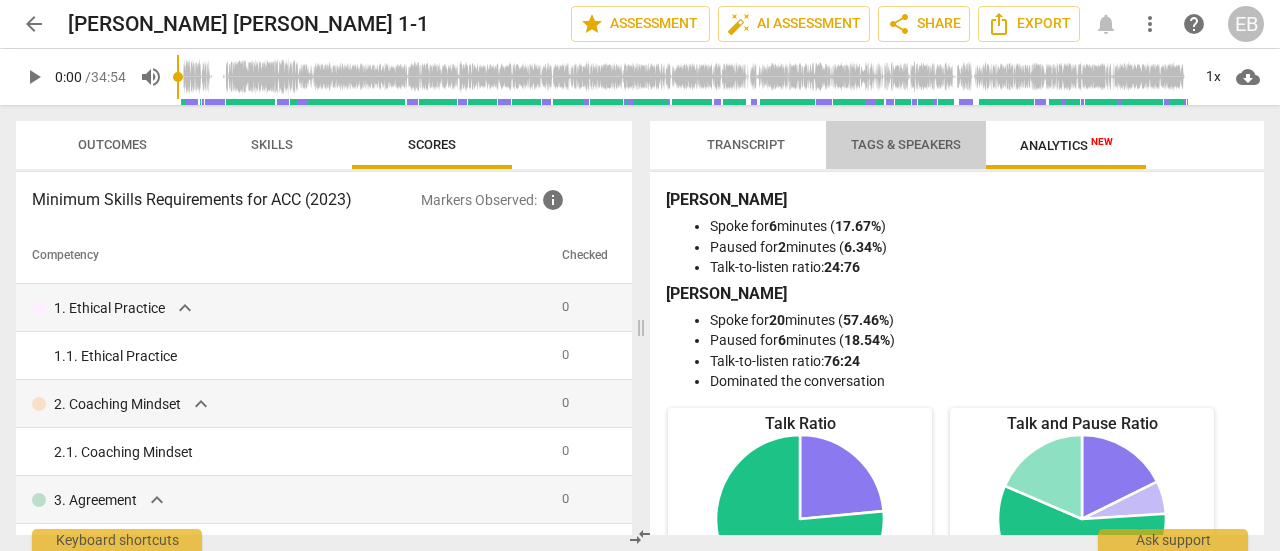 click on "Tags & Speakers" at bounding box center (906, 145) 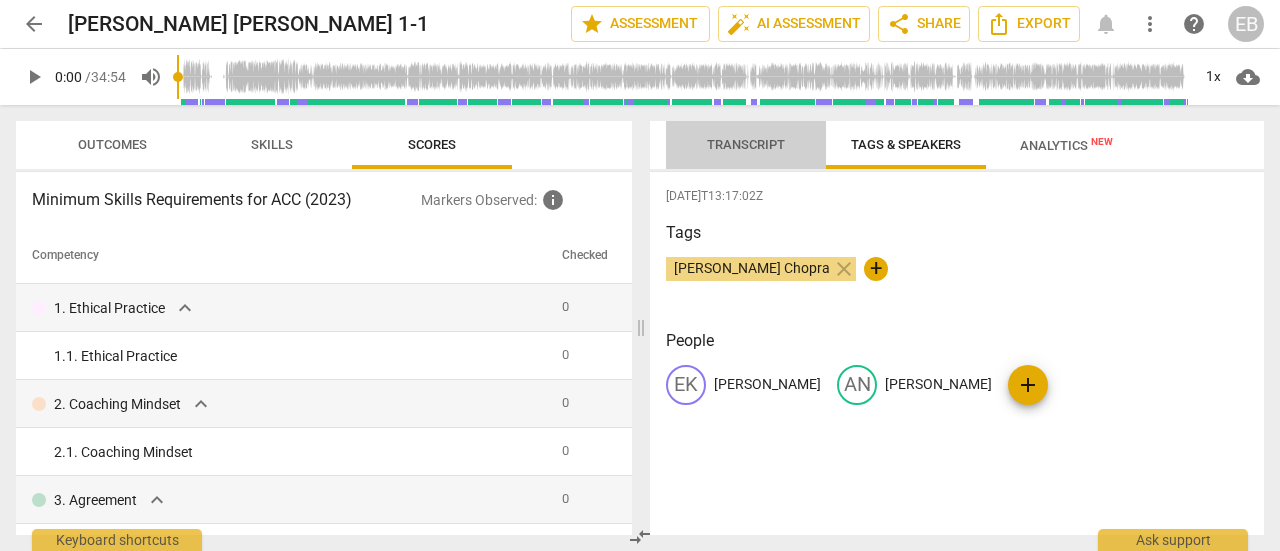 click on "Transcript" at bounding box center (746, 145) 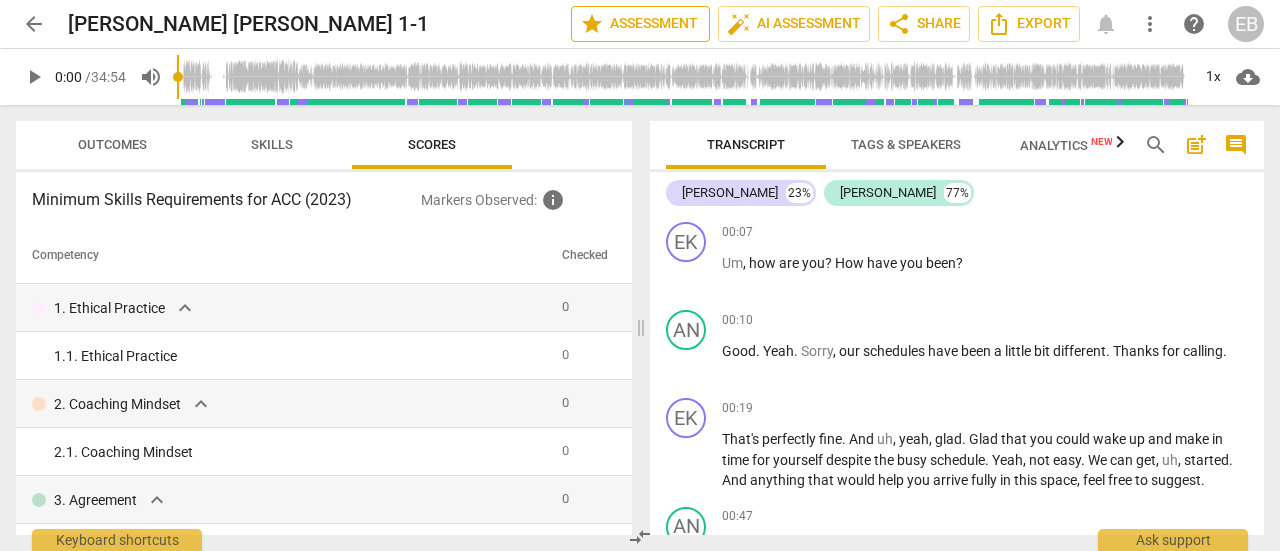 click on "star    Assessment" at bounding box center (640, 24) 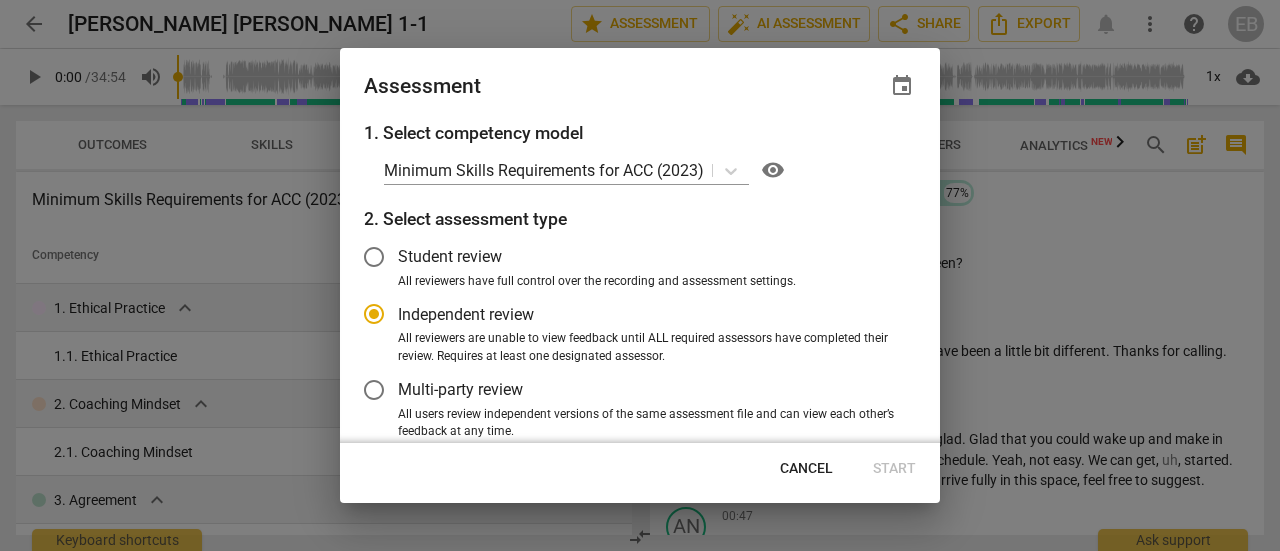 click on "visibility" at bounding box center [773, 170] 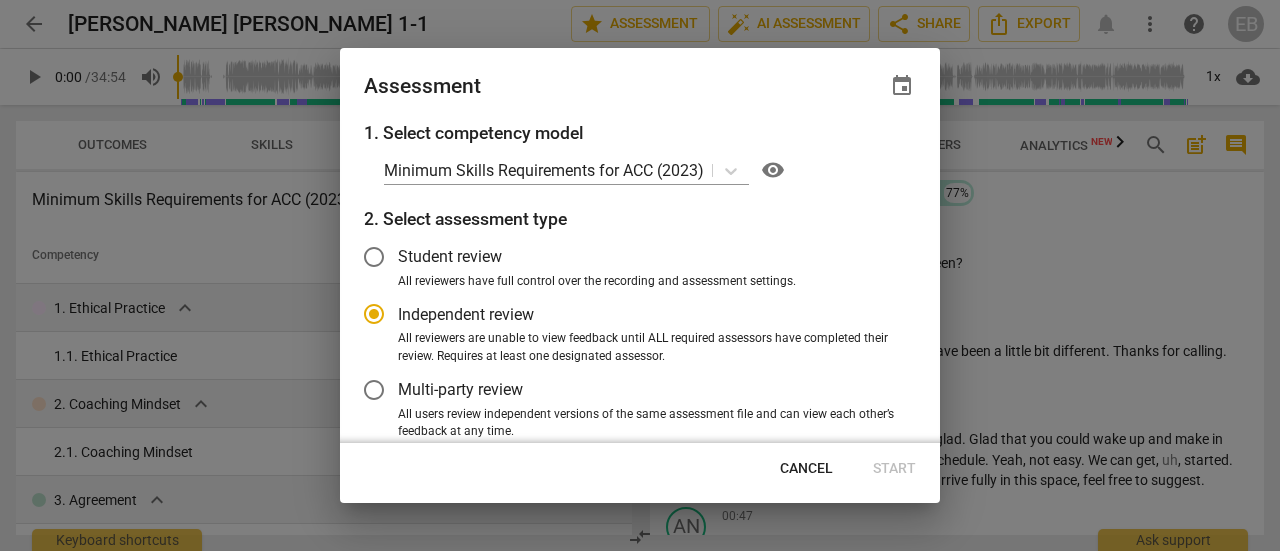 click on "1. Select competency model Minimum Skills Requirements for ACC (2023) visibility 2. Select assessment type Student review All reviewers have full control over the recording and assessment settings. Independent review All reviewers are unable to view feedback until ALL required assessors have completed their review. Requires at least one designated assessor. Multi-party review All users review independent versions of the same assessment file and can view each other’s feedback at any time. 3. Invite assessors Add the recording owner ([PERSON_NAME]) as an assessor Exclude the recording owner ([PERSON_NAME]) from this assessment Add me ([PERSON_NAME] Chopra) as an assessor E-mail Required or optional info Optional close add Add user or group" at bounding box center [640, 281] 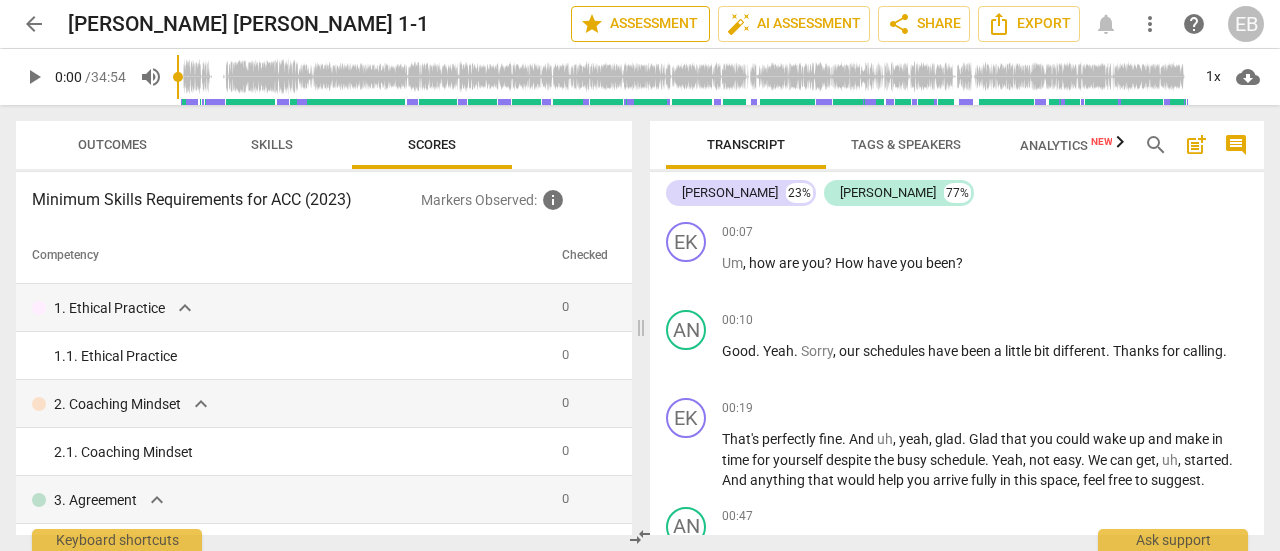 click on "star    Assessment" at bounding box center [640, 24] 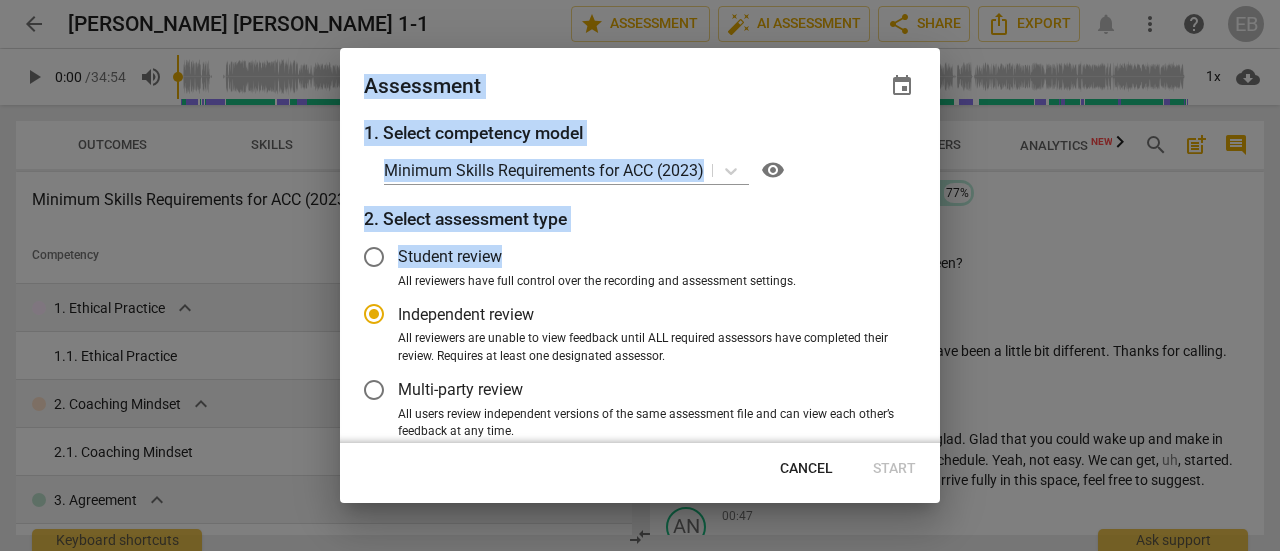drag, startPoint x: 932, startPoint y: 260, endPoint x: 943, endPoint y: 315, distance: 56.089214 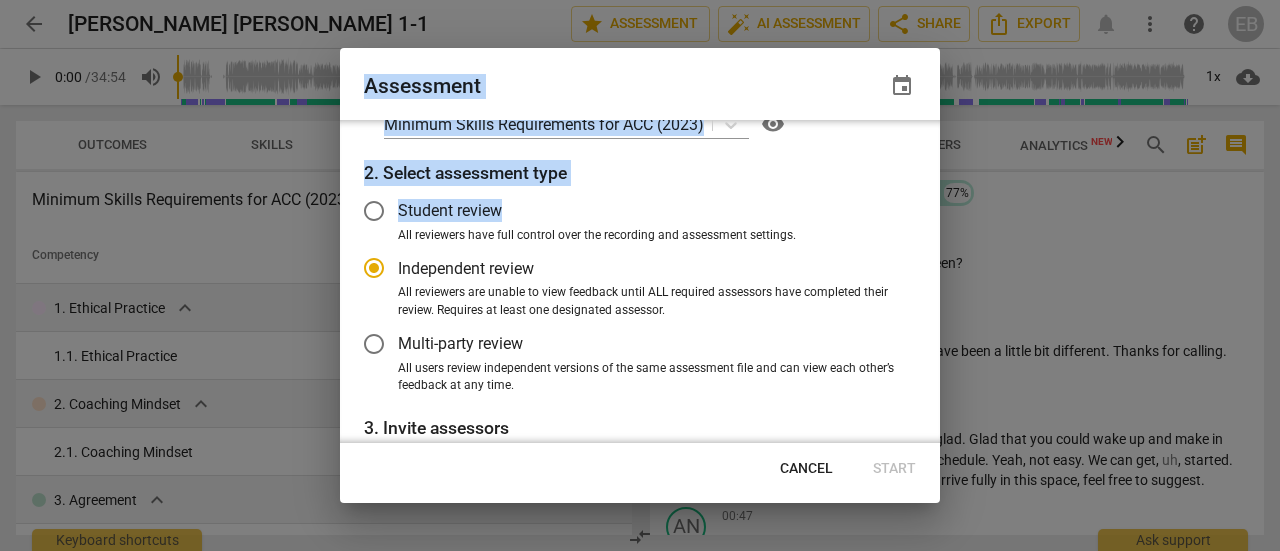 scroll, scrollTop: 0, scrollLeft: 0, axis: both 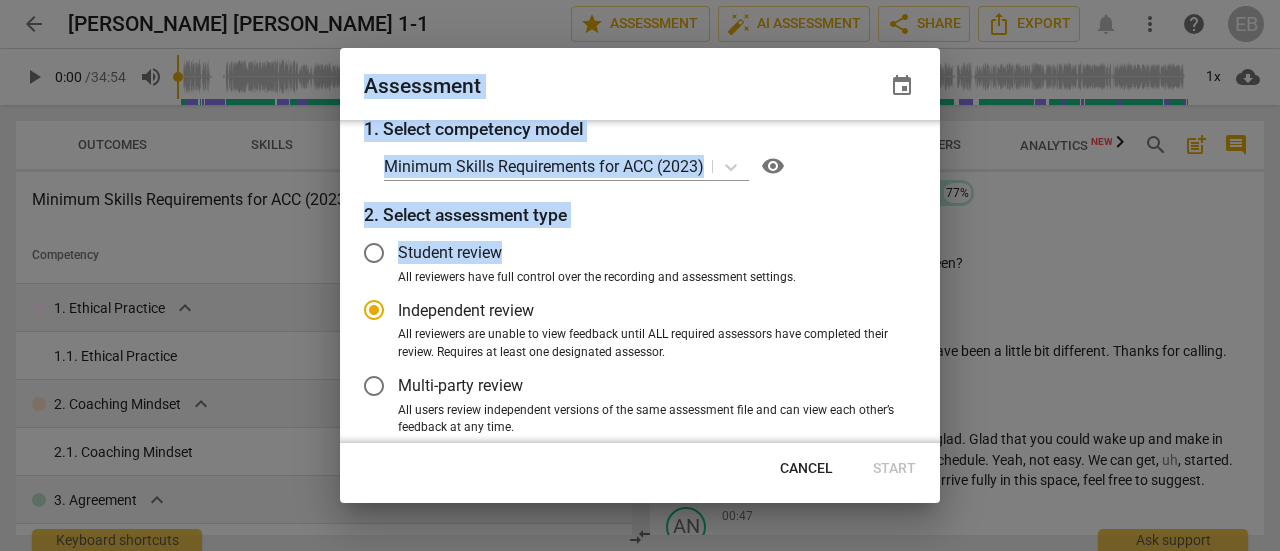 radio on "false" 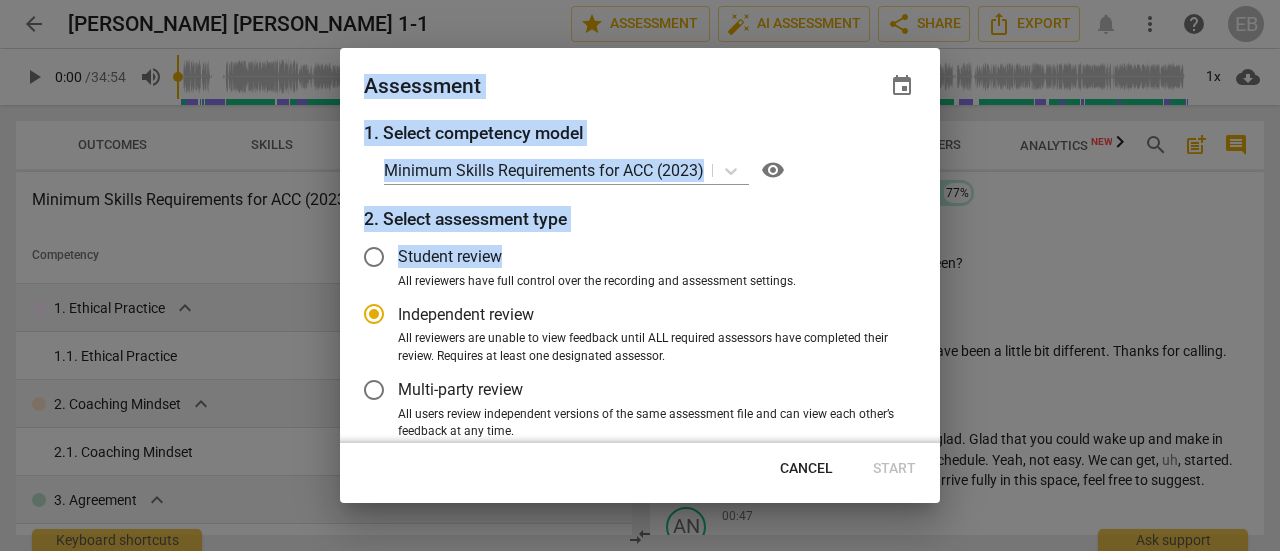 click on "Student review" at bounding box center (625, 257) 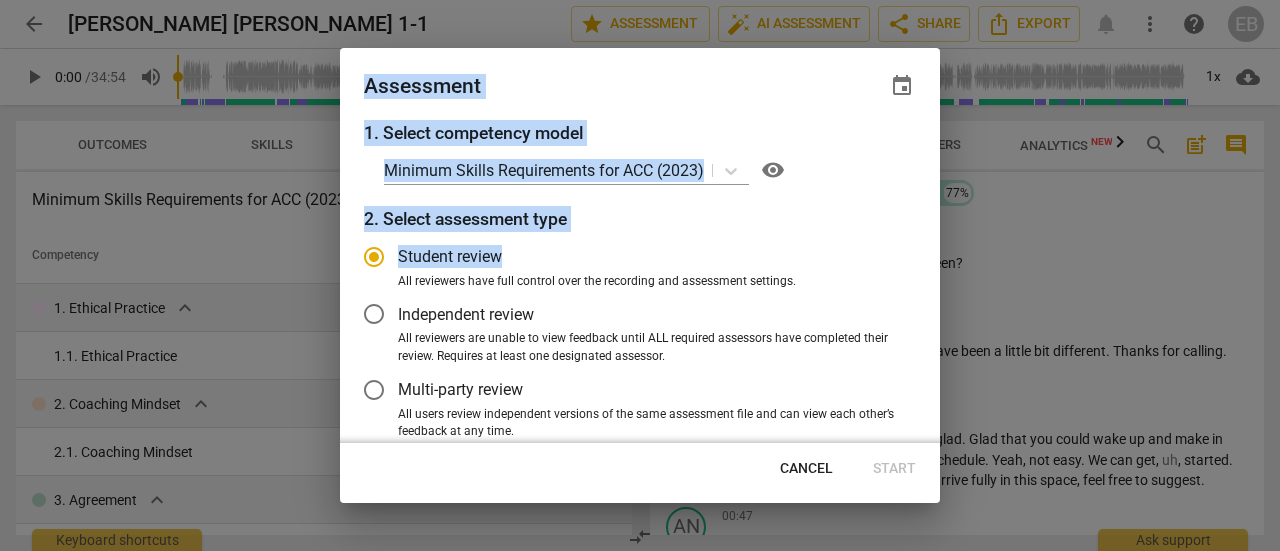 click on "Student review" at bounding box center (374, 257) 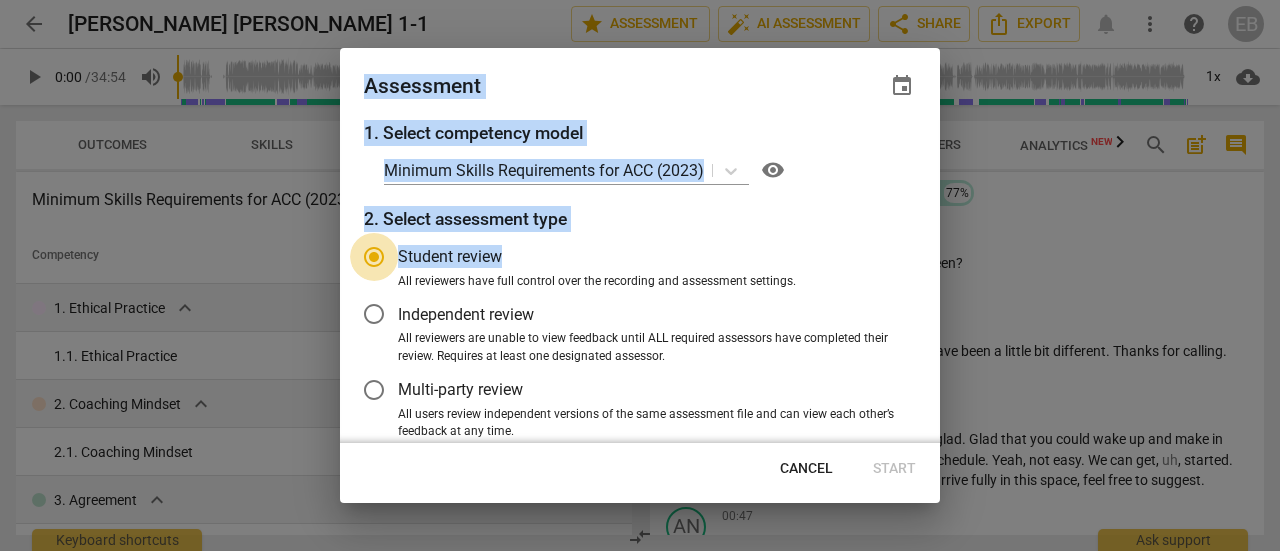 click on "Student review" at bounding box center [374, 257] 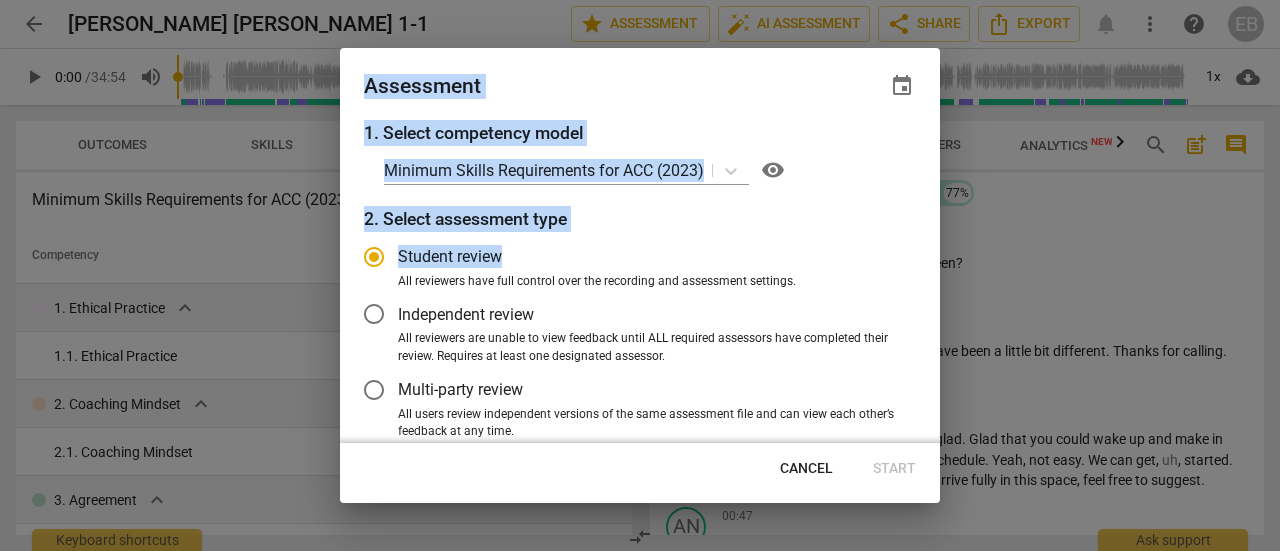 radio on "false" 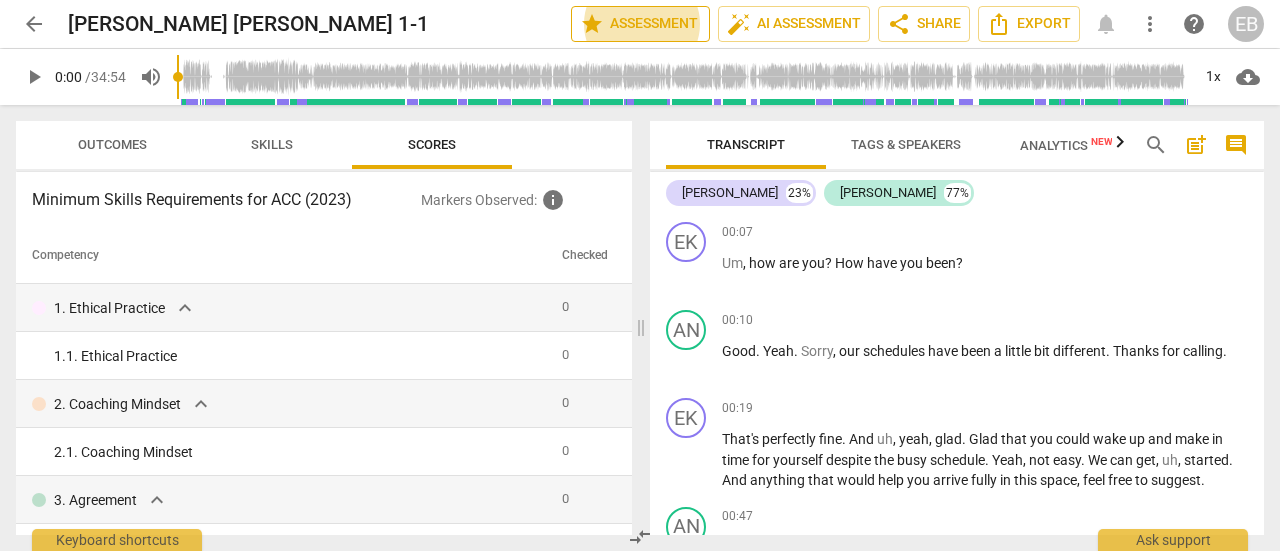 click on "star    Assessment" at bounding box center [640, 24] 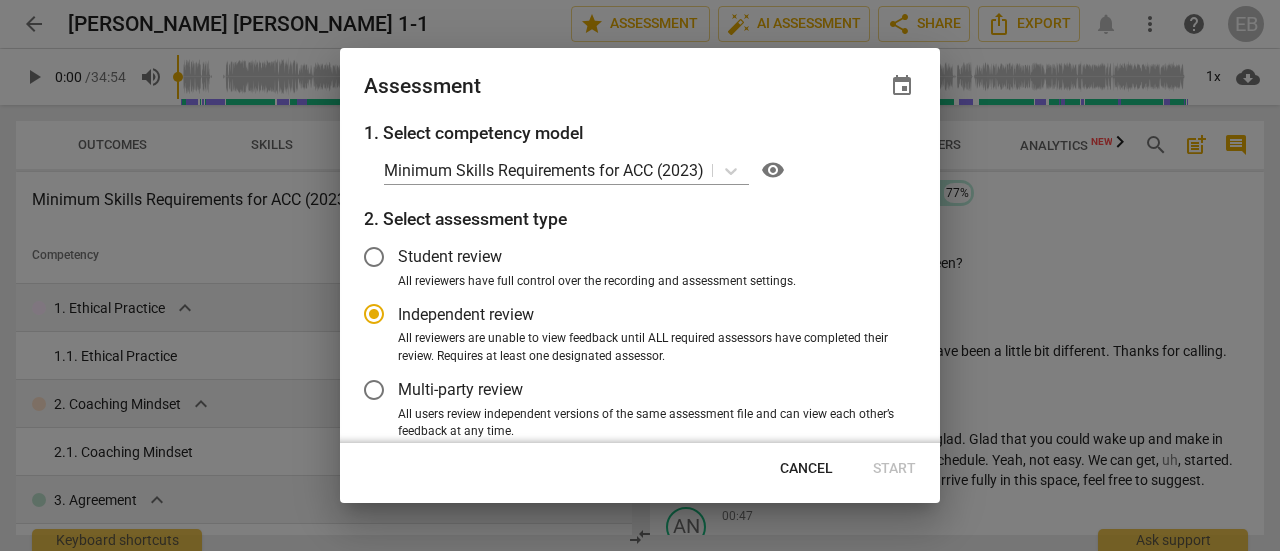 radio on "false" 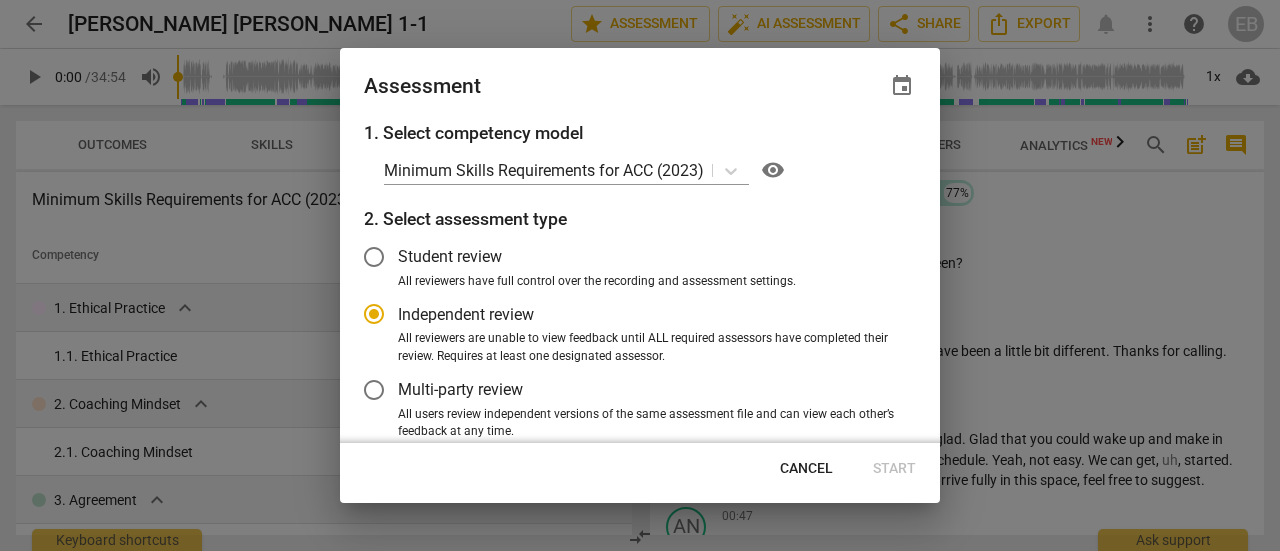 click on "Student review" at bounding box center [450, 256] 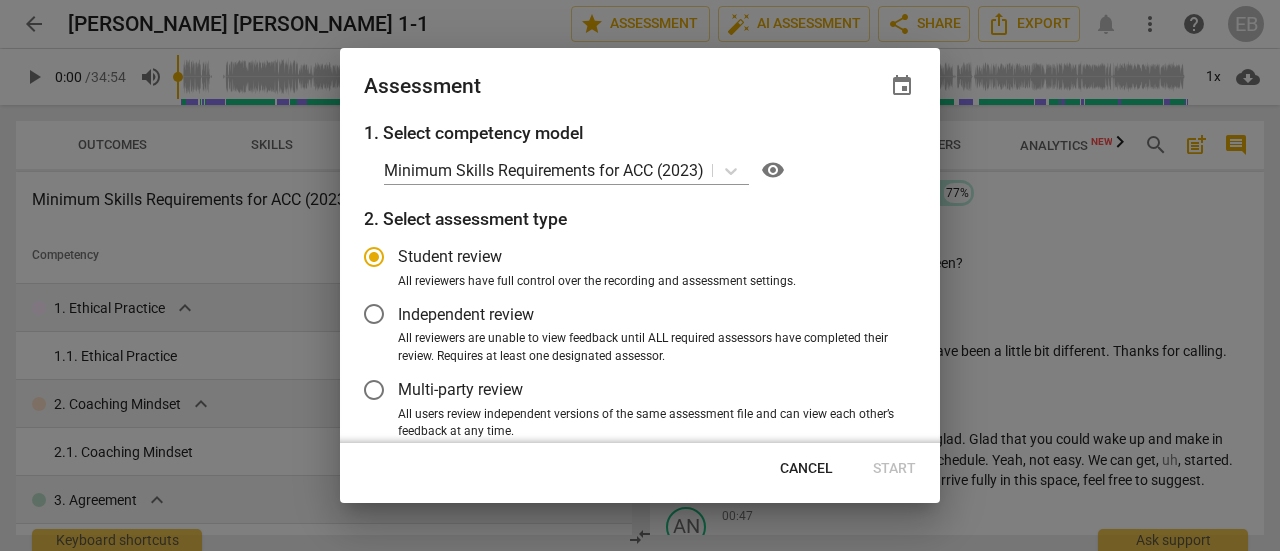 click on "All reviewers are unable to view feedback until ALL required assessors have completed their review. Requires at least one designated assessor." at bounding box center (649, 347) 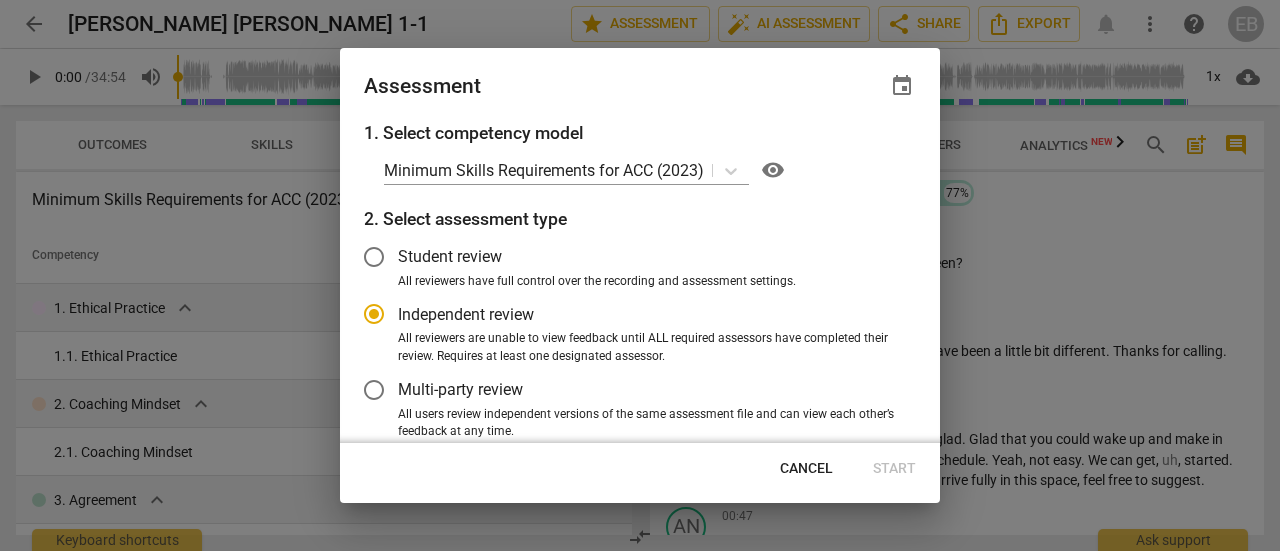 click on "All users review independent versions of the same assessment file and can view each other’s feedback at any time." at bounding box center (649, 423) 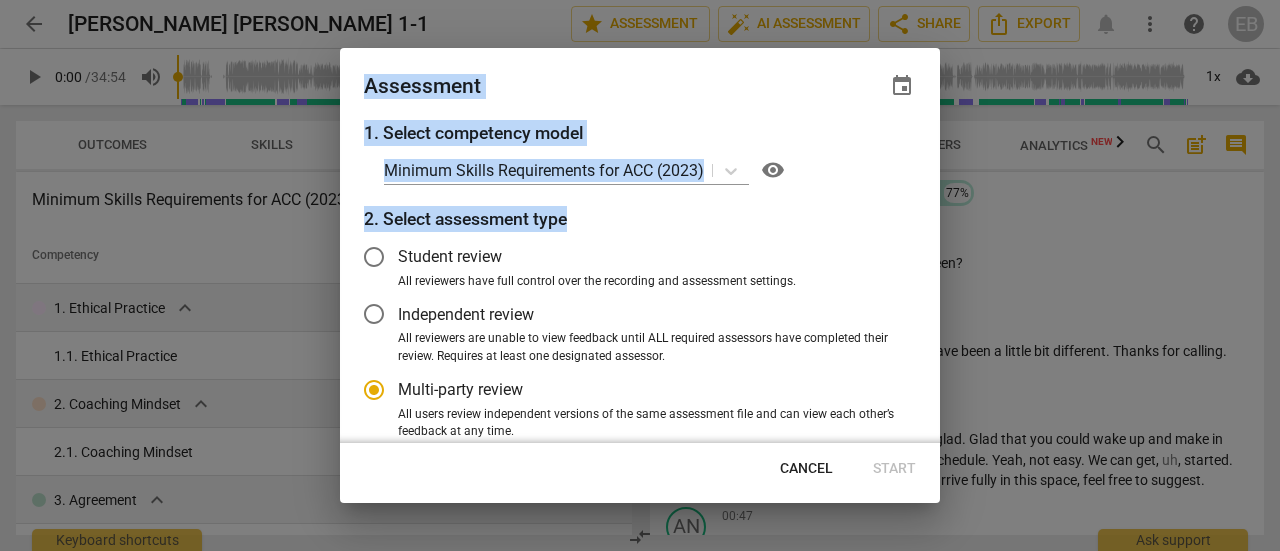 drag, startPoint x: 934, startPoint y: 195, endPoint x: 940, endPoint y: 255, distance: 60.299255 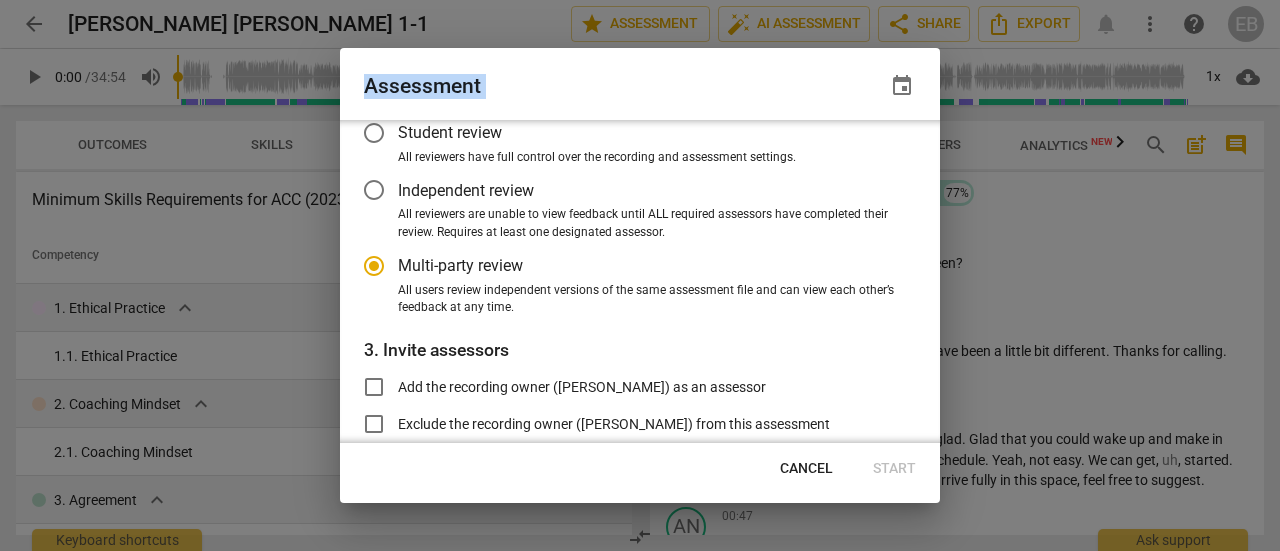 scroll, scrollTop: 142, scrollLeft: 0, axis: vertical 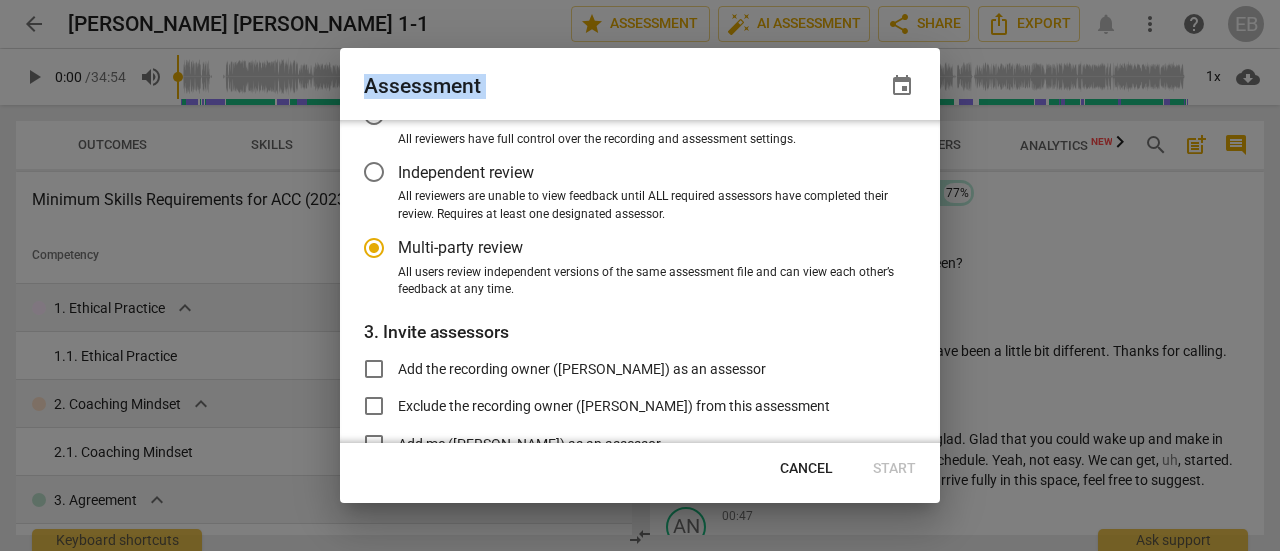 radio on "false" 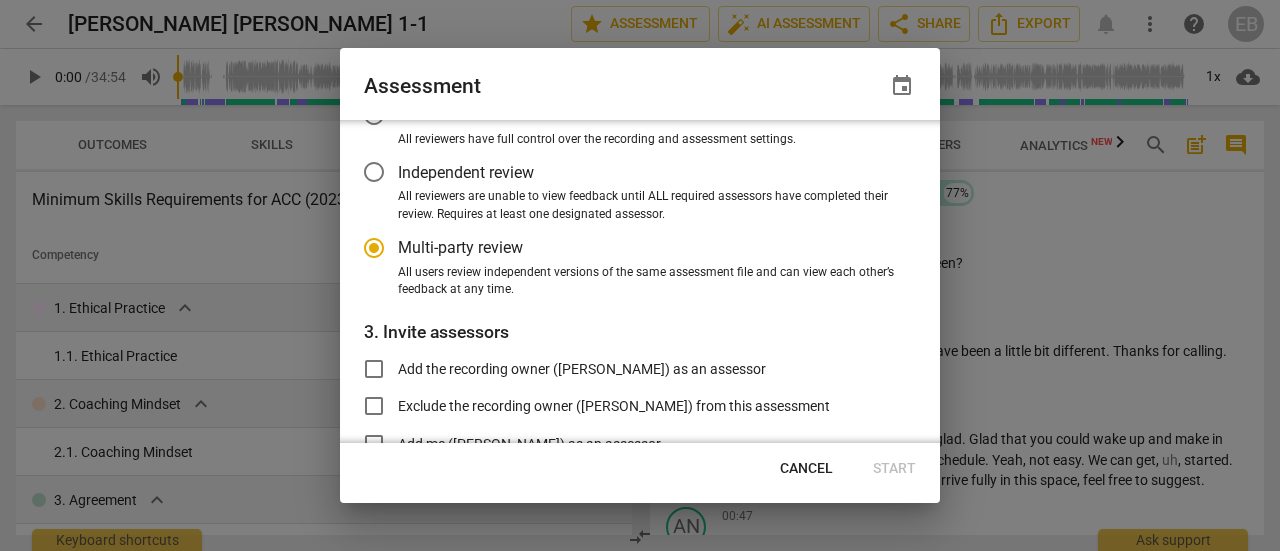 click on "1. Select competency model Minimum Skills Requirements for ACC (2023) visibility 2. Select assessment type Student review All reviewers have full control over the recording and assessment settings. Independent review All reviewers are unable to view feedback until ALL required assessors have completed their review. Requires at least one designated assessor. Multi-party review All users review independent versions of the same assessment file and can view each other’s feedback at any time. 3. Invite assessors Add the recording owner ([PERSON_NAME]) as an assessor Exclude the recording owner ([PERSON_NAME]) from this assessment Add me ([PERSON_NAME] Chopra) as an assessor E-mail Required or optional info Optional close add Add user or group" at bounding box center (640, 281) 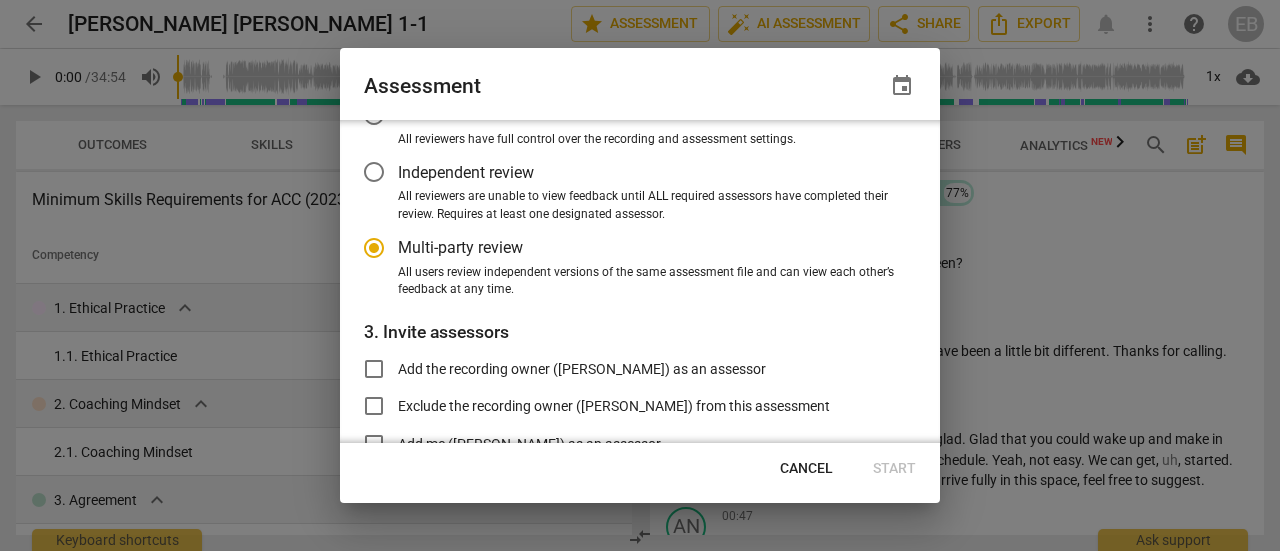 click on "Add the recording owner ([PERSON_NAME]) as an assessor" at bounding box center [582, 369] 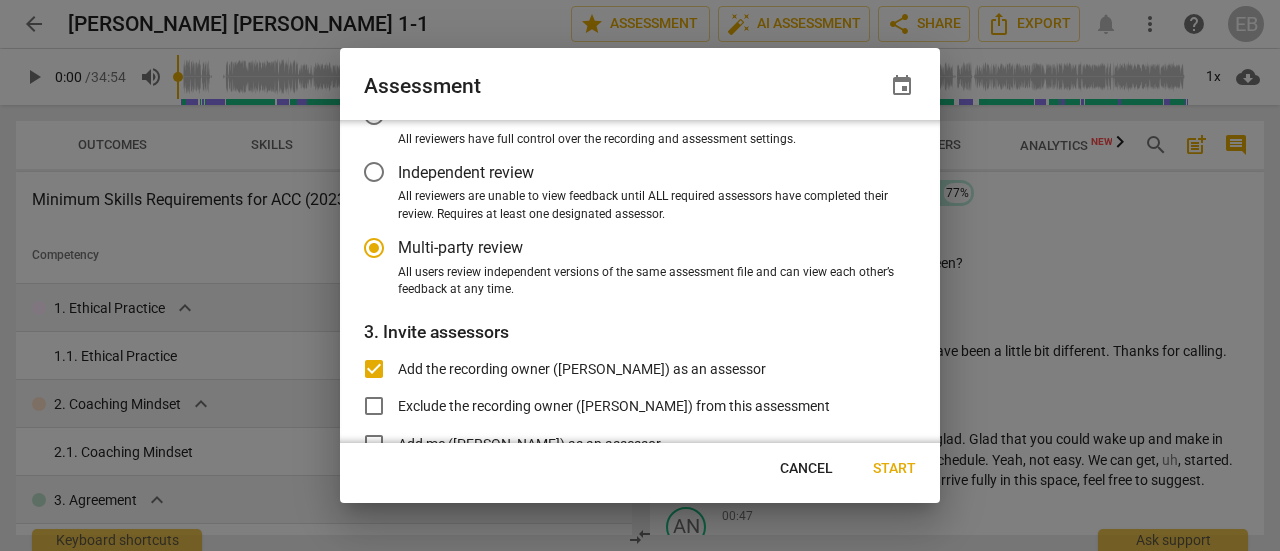 click on "Add the recording owner ([PERSON_NAME]) as an assessor" at bounding box center [582, 369] 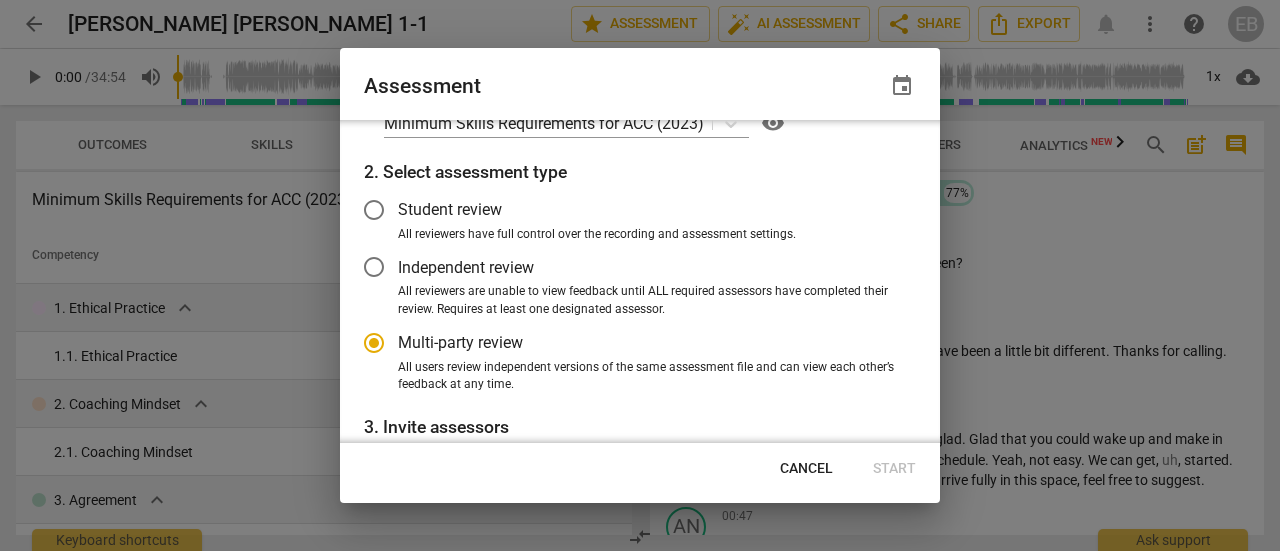 scroll, scrollTop: 0, scrollLeft: 0, axis: both 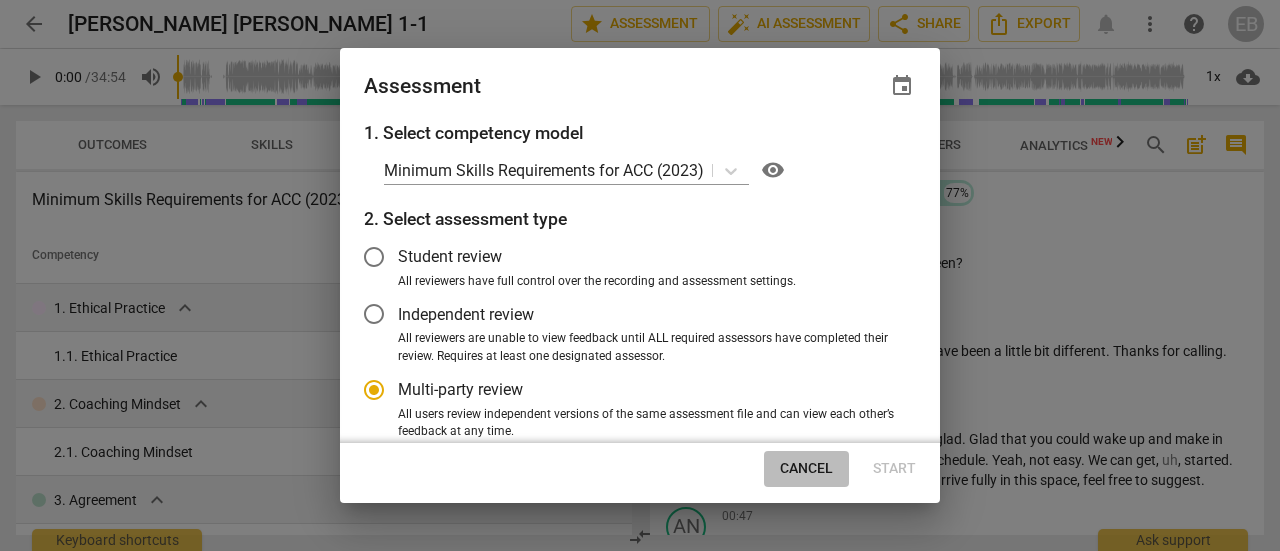 click on "Cancel" at bounding box center [806, 469] 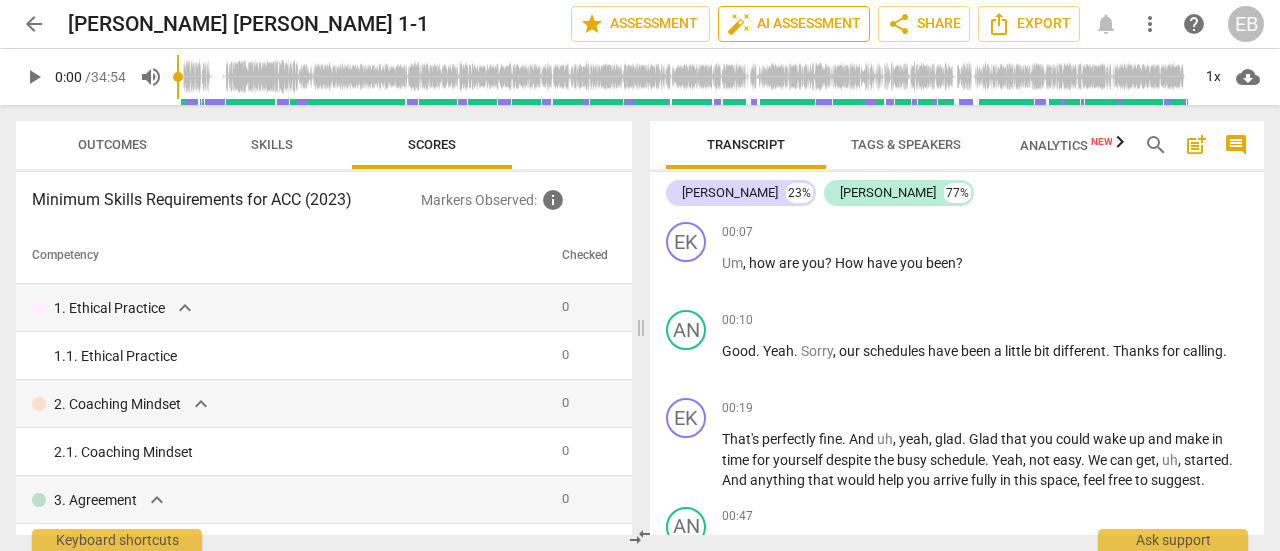 click on "auto_fix_high    AI Assessment" at bounding box center (794, 24) 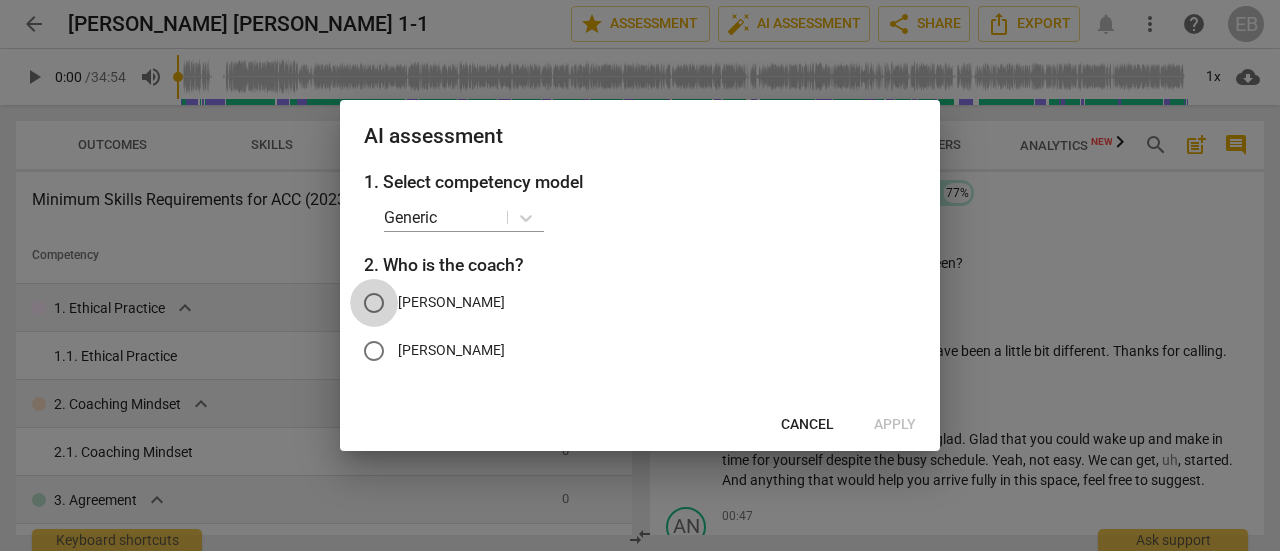 click on "[PERSON_NAME]" at bounding box center (374, 303) 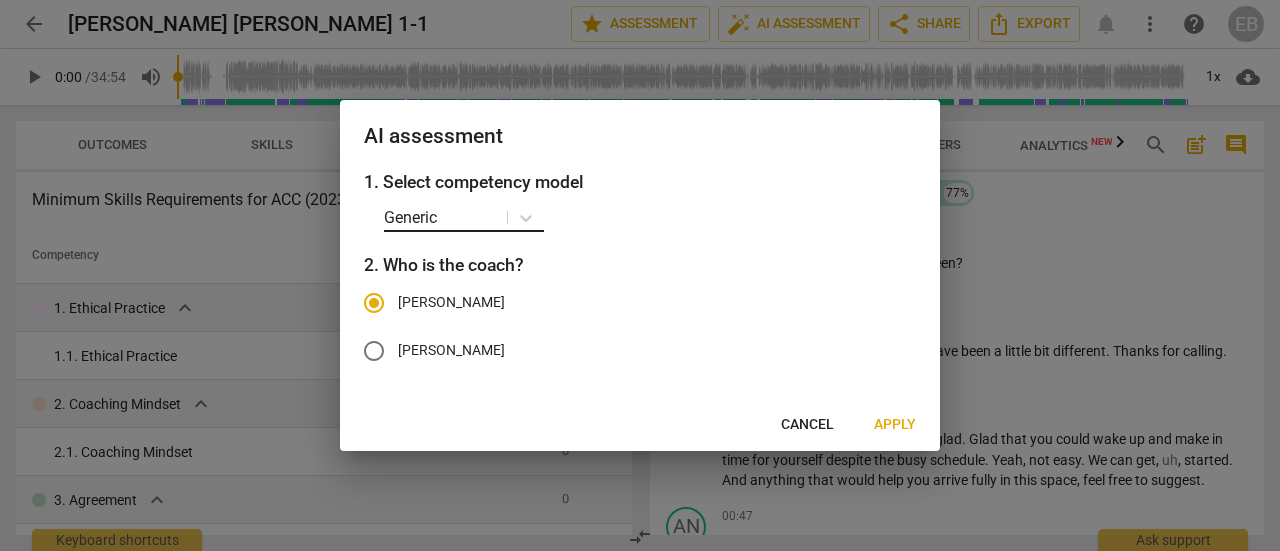click at bounding box center (472, 217) 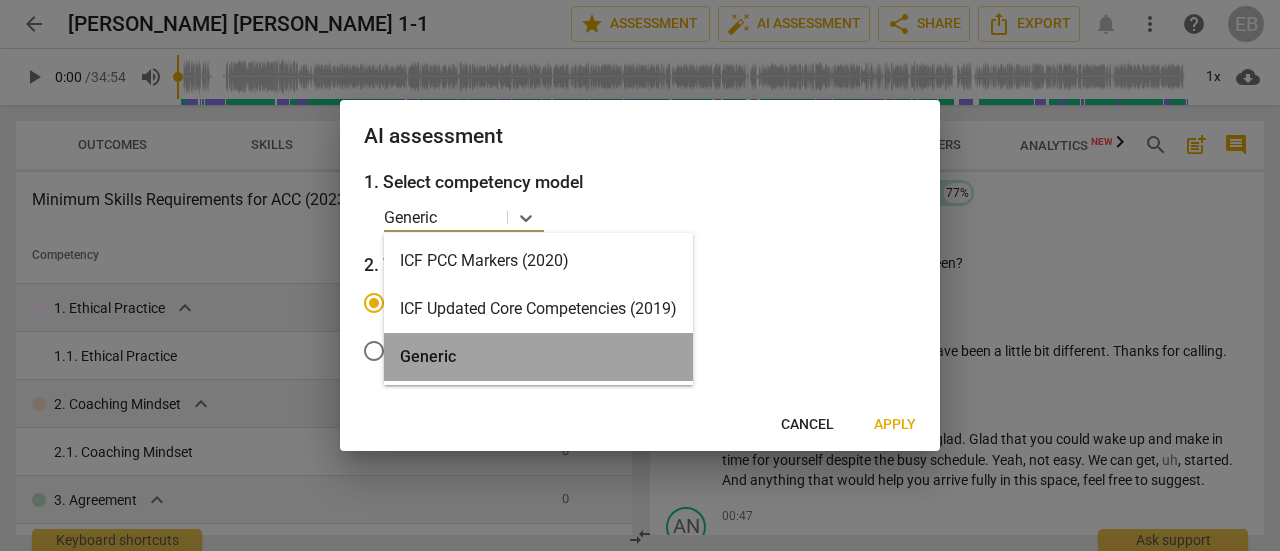 click on "Generic" at bounding box center (538, 357) 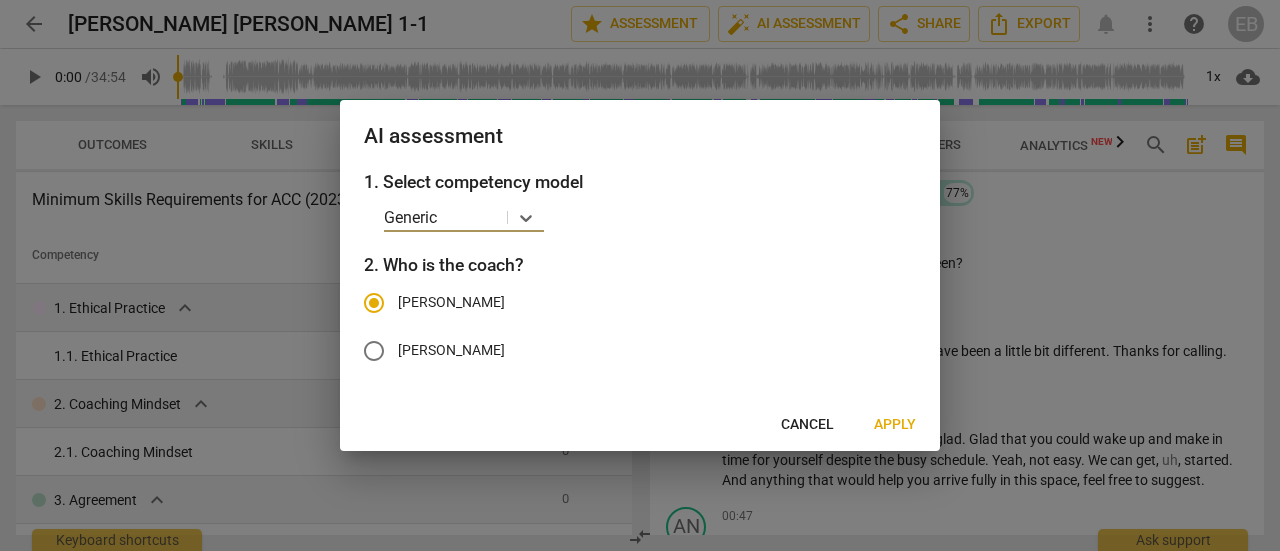 click at bounding box center (472, 217) 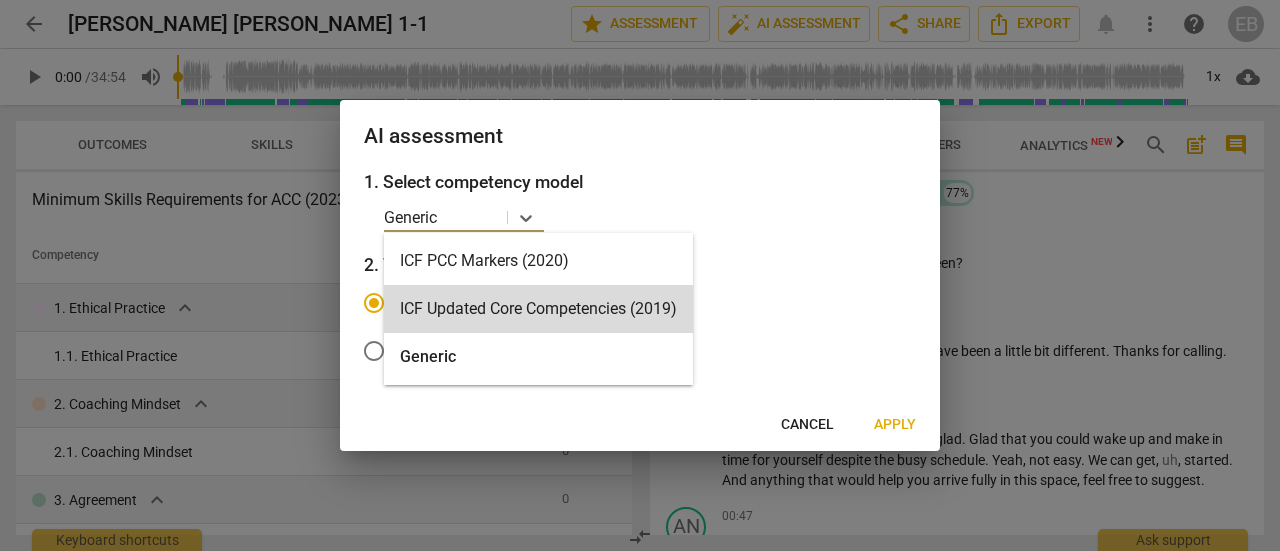 click on "ICF Updated Core Competencies (2019)" at bounding box center (538, 309) 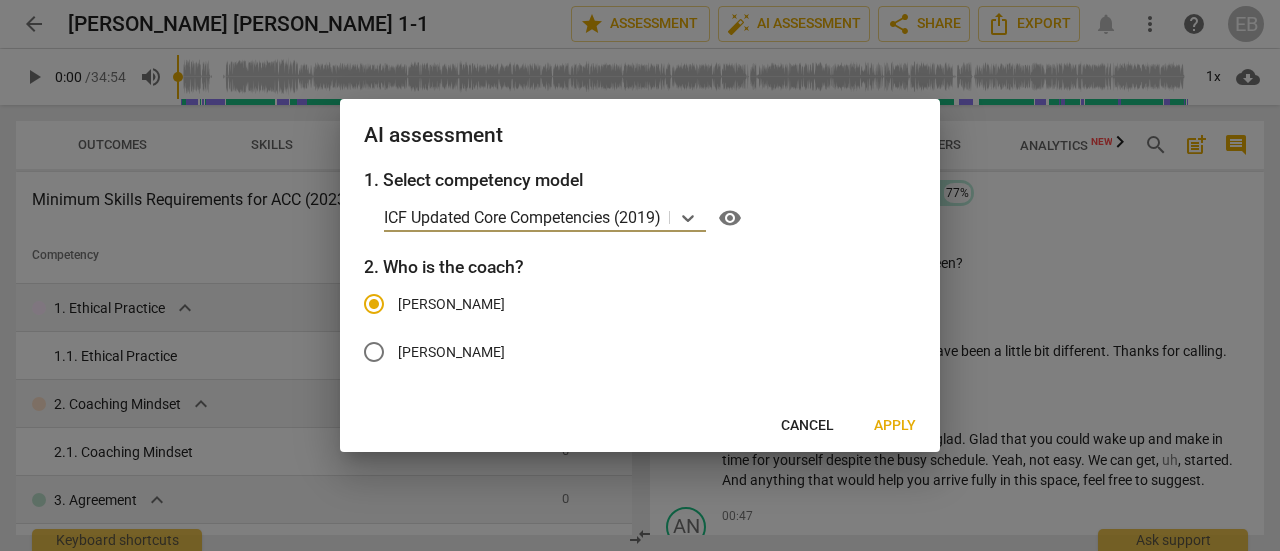 click on "Apply" at bounding box center [895, 426] 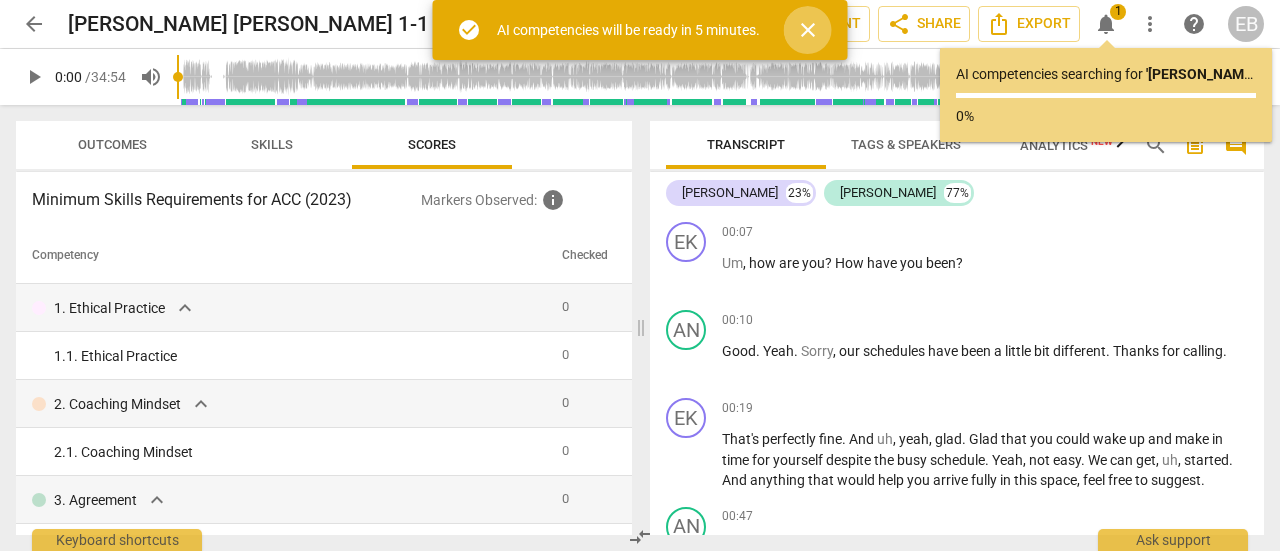 click on "close" at bounding box center [808, 30] 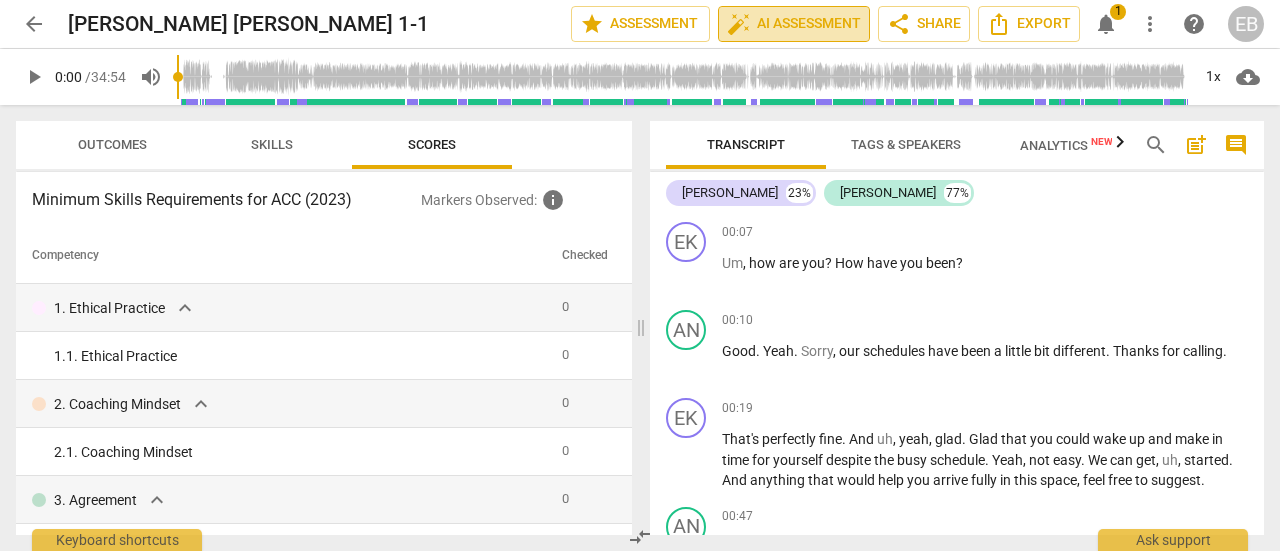 click on "auto_fix_high    AI Assessment" at bounding box center [794, 24] 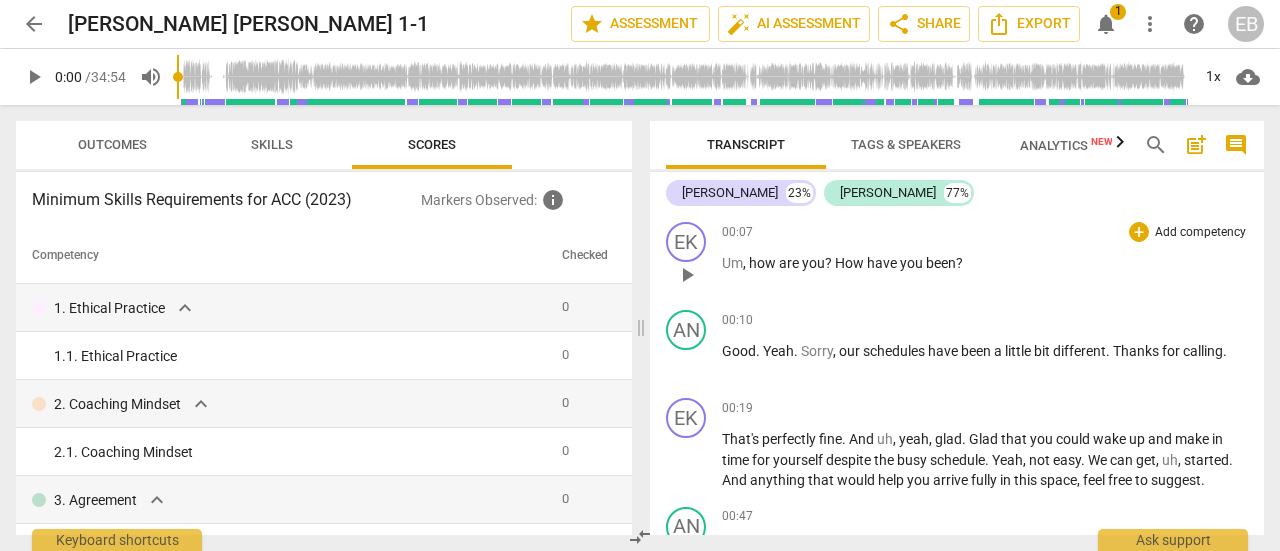 type 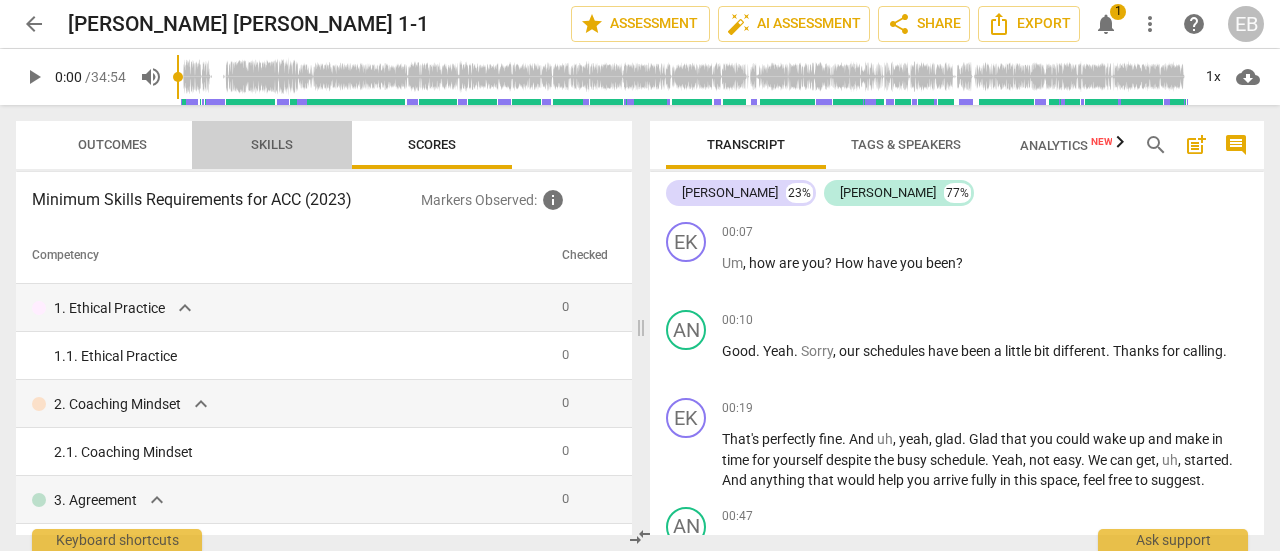click on "Skills" at bounding box center [272, 144] 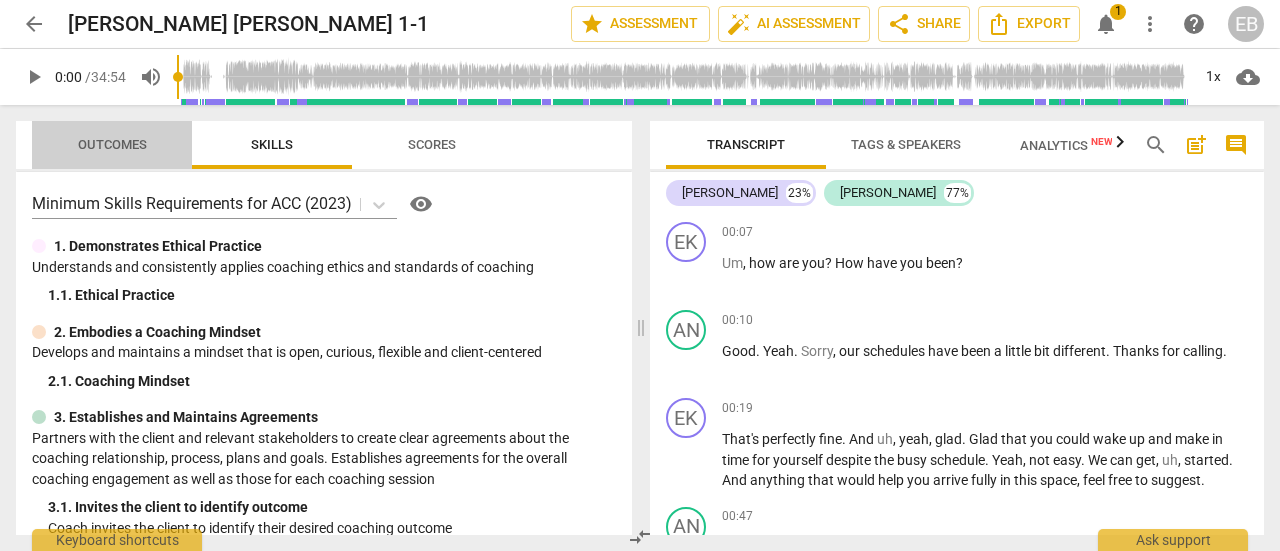 click on "Outcomes" at bounding box center [112, 144] 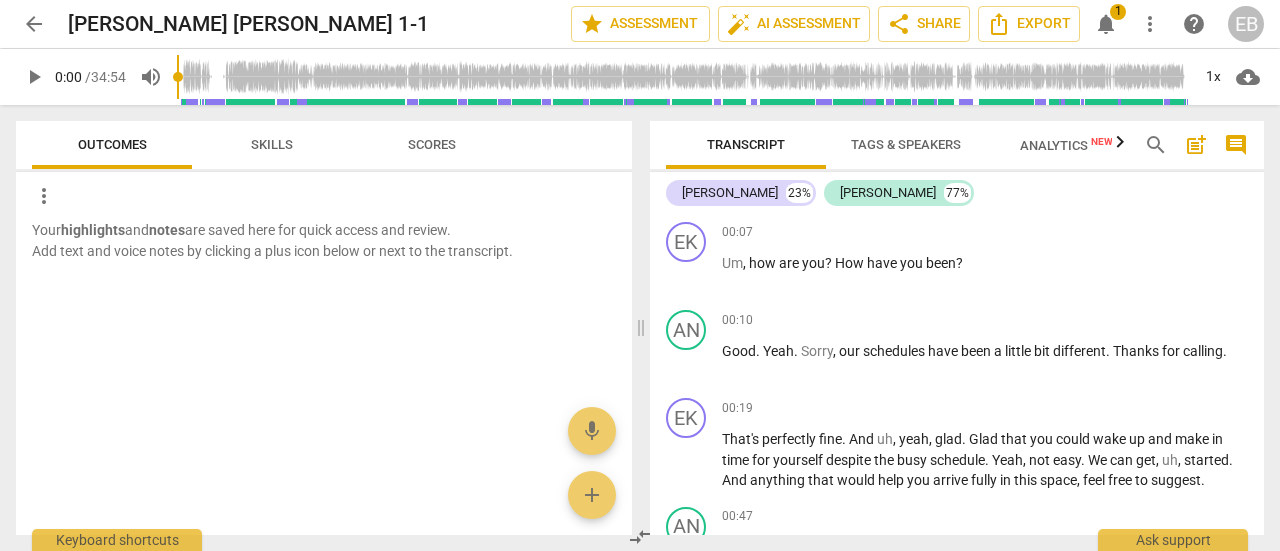 click on "Skills" at bounding box center (272, 144) 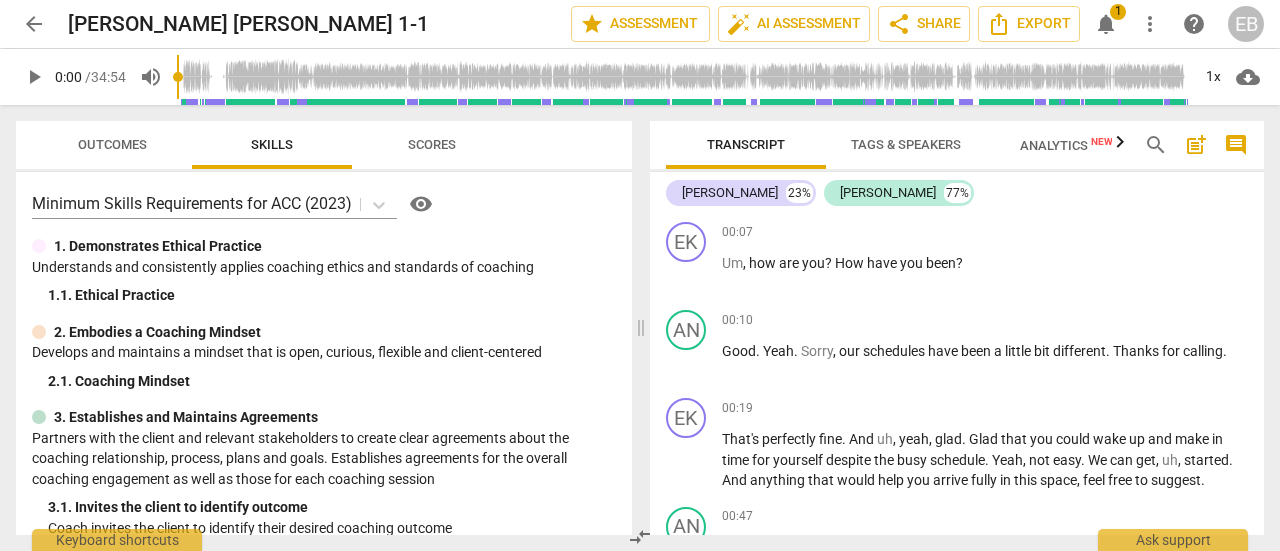 click at bounding box center [39, 332] 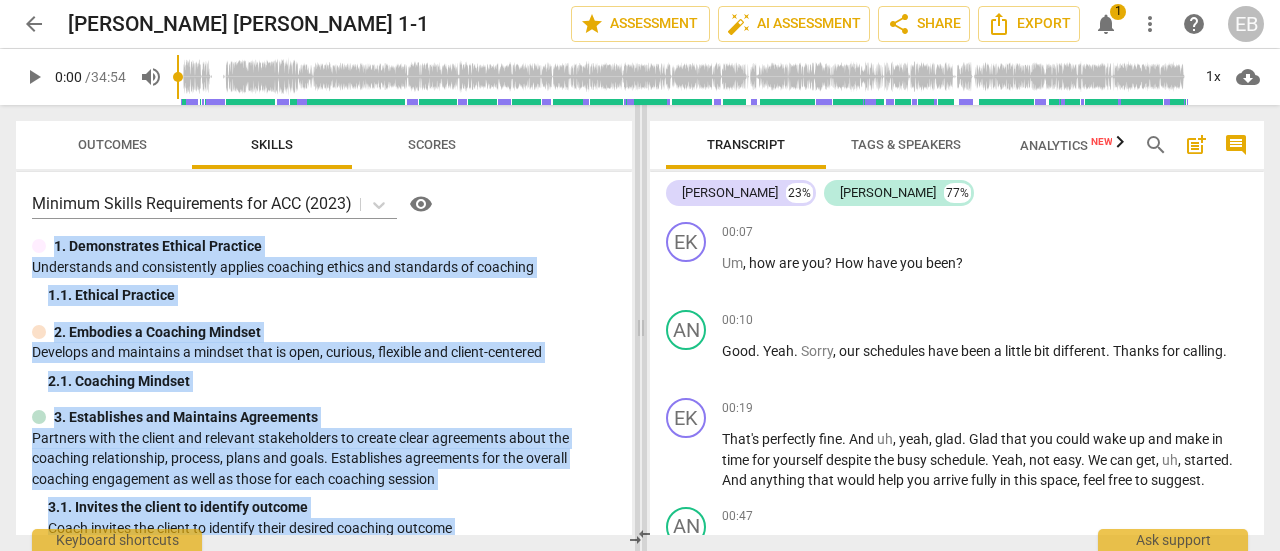 drag, startPoint x: 632, startPoint y: 190, endPoint x: 642, endPoint y: 266, distance: 76.655075 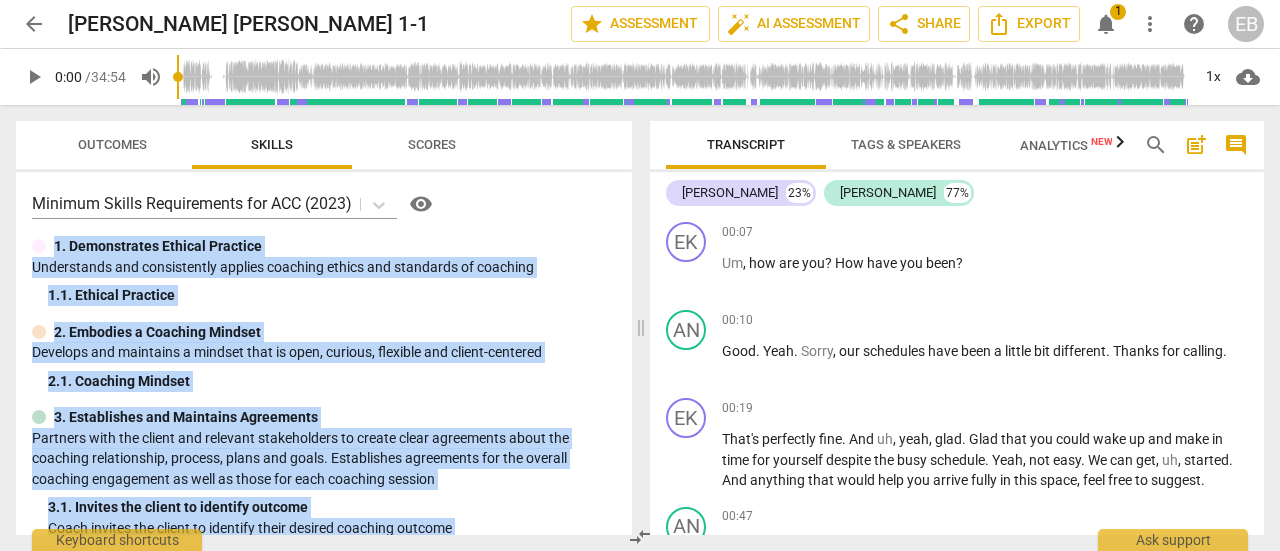 click on "Understands and consistently applies coaching ethics and standards of coaching" at bounding box center (324, 267) 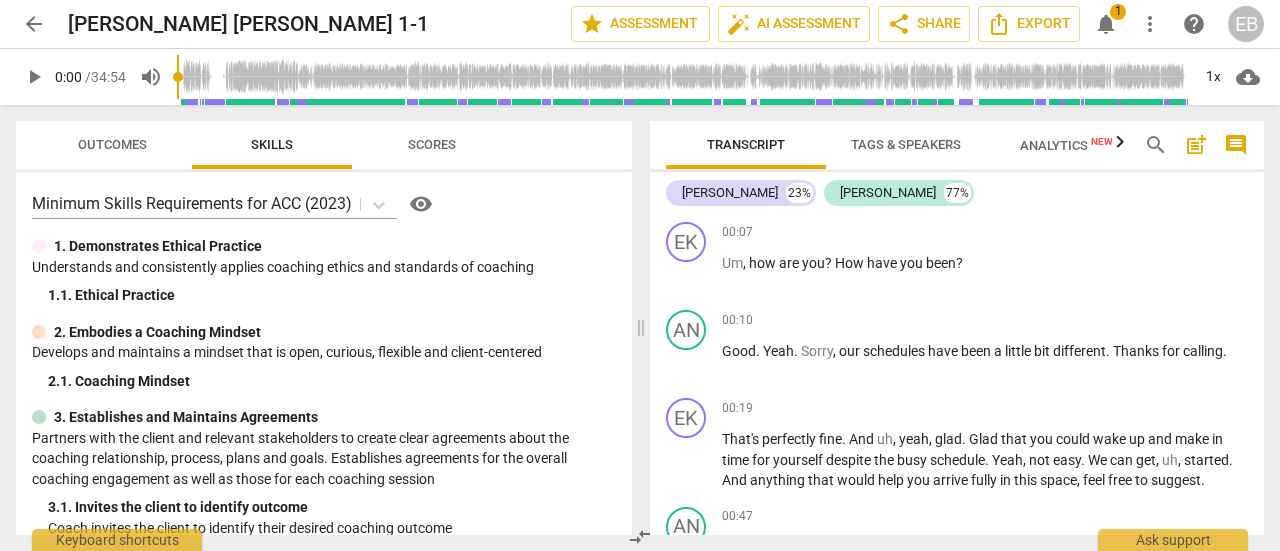 click on "Minimum Skills Requirements for ACC (2023) visibility" at bounding box center (324, 204) 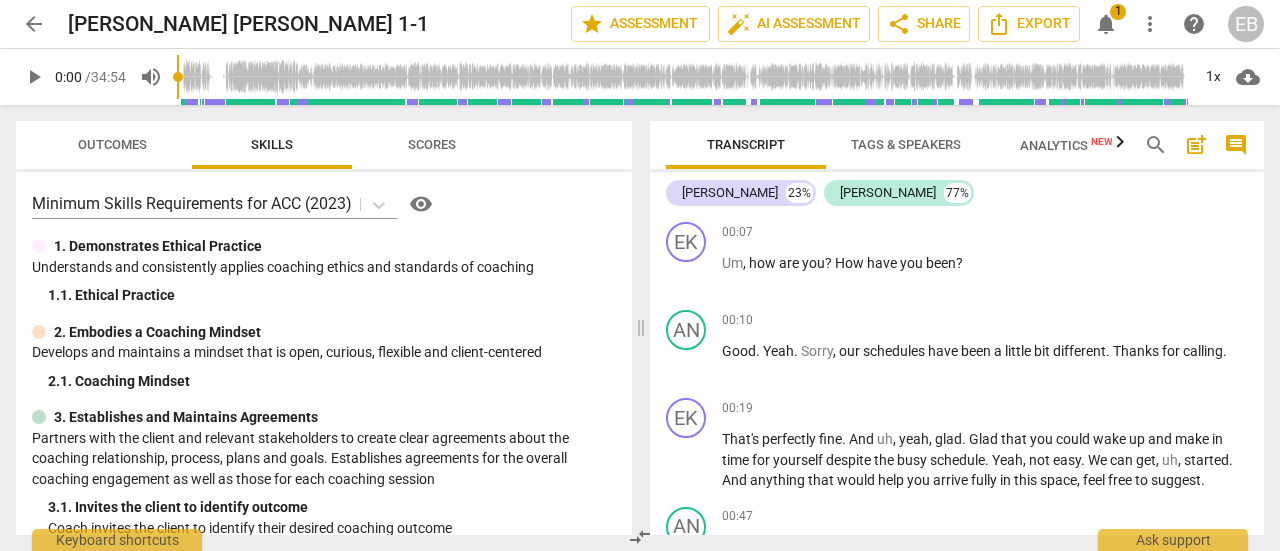scroll, scrollTop: 1348, scrollLeft: 0, axis: vertical 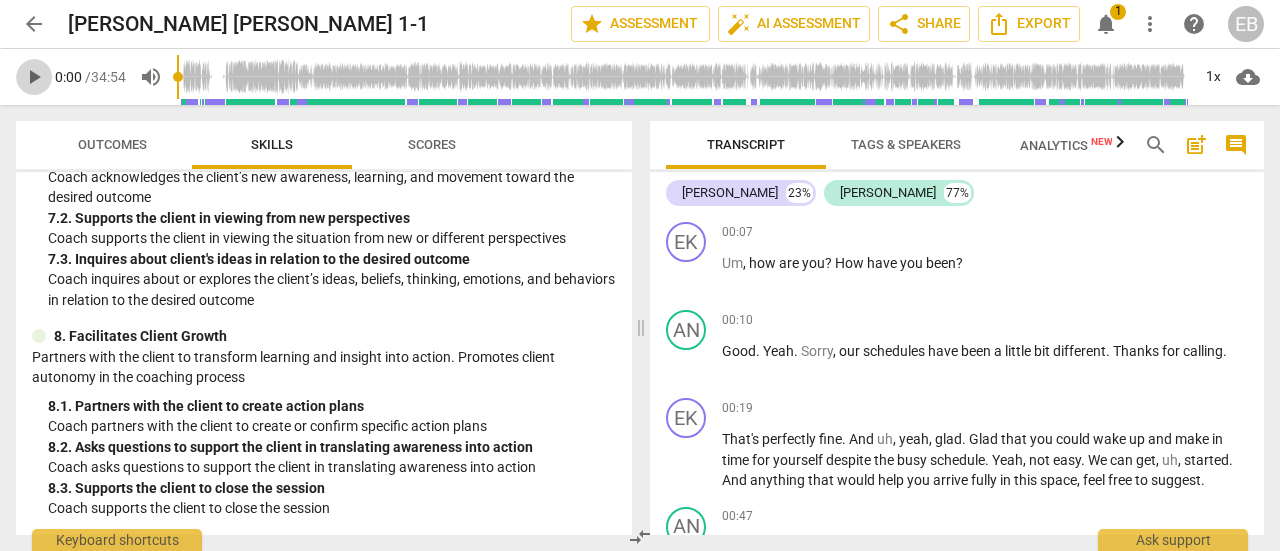 click on "play_arrow" at bounding box center [34, 77] 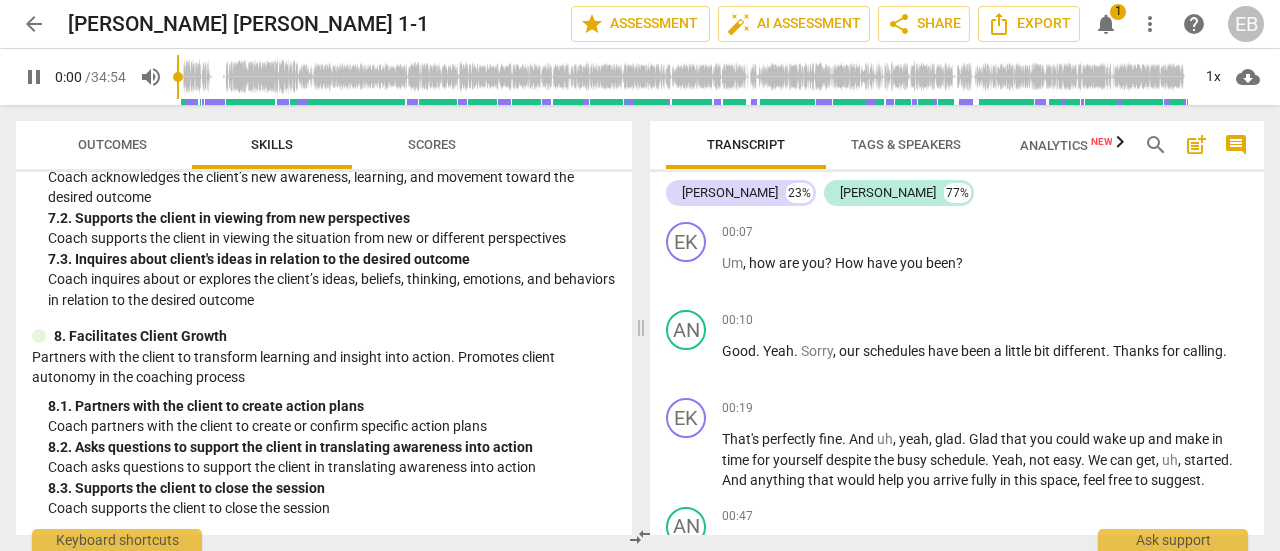 click at bounding box center (683, 77) 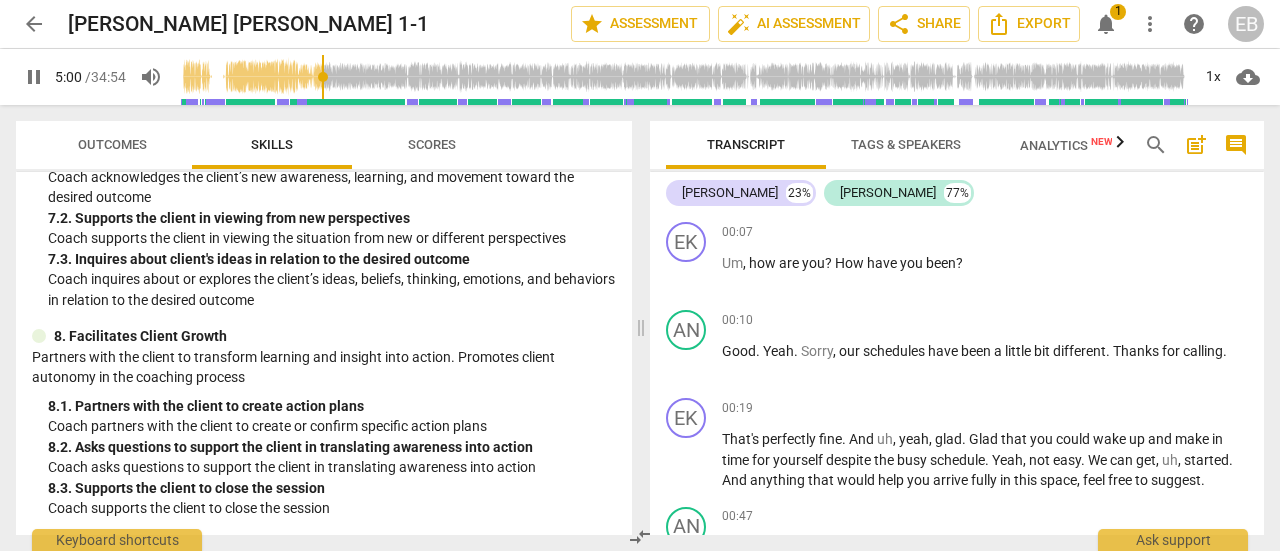 type on "300" 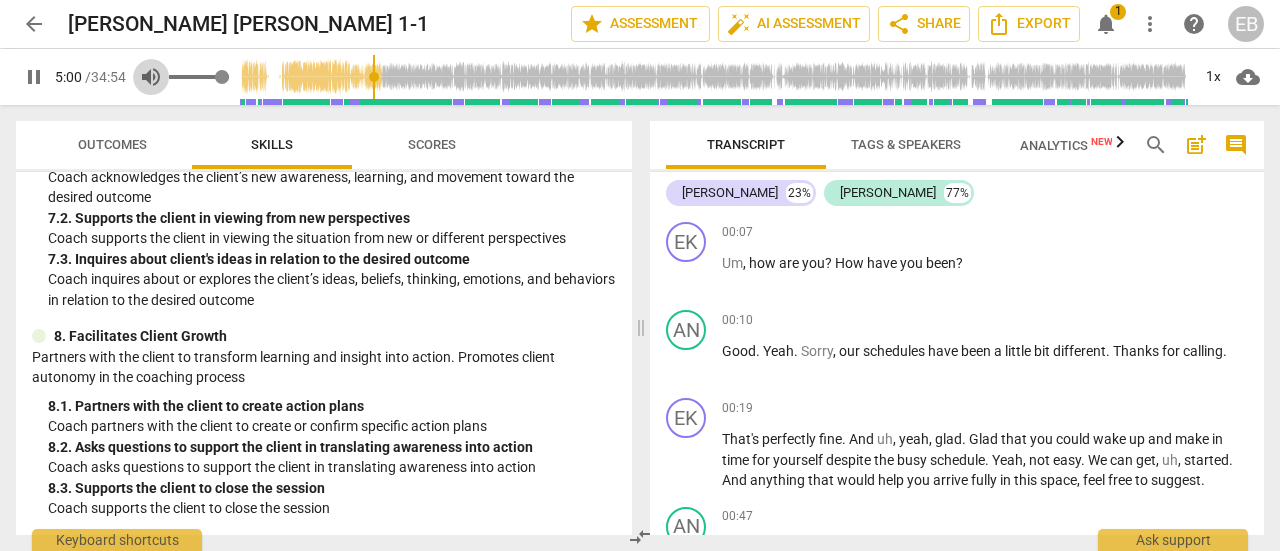 click on "volume_up" at bounding box center (151, 77) 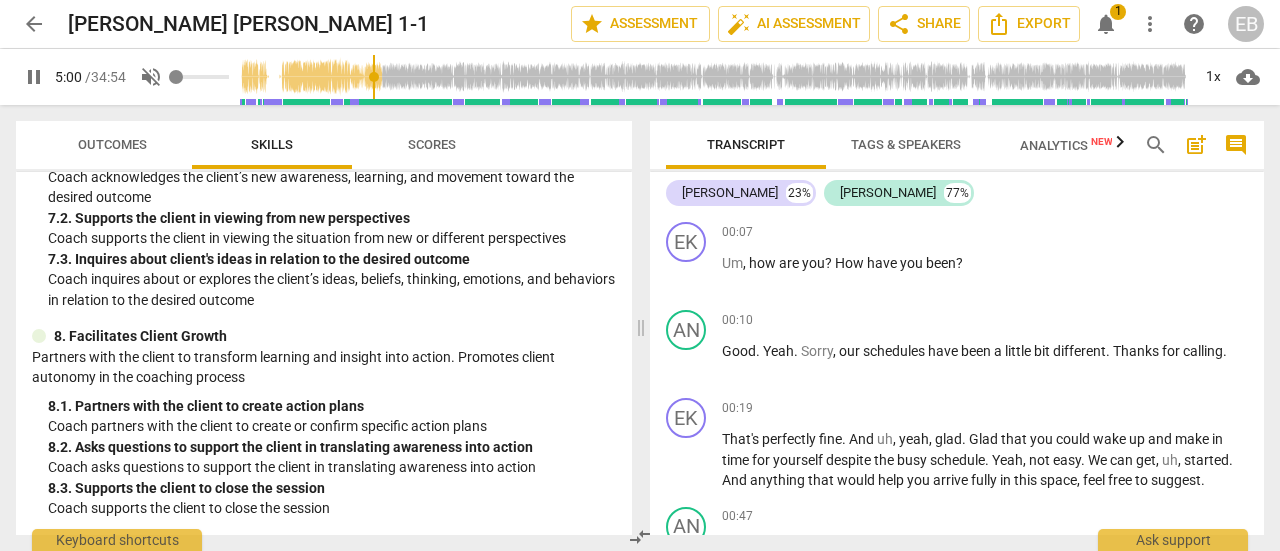 click on "volume_off" at bounding box center [151, 77] 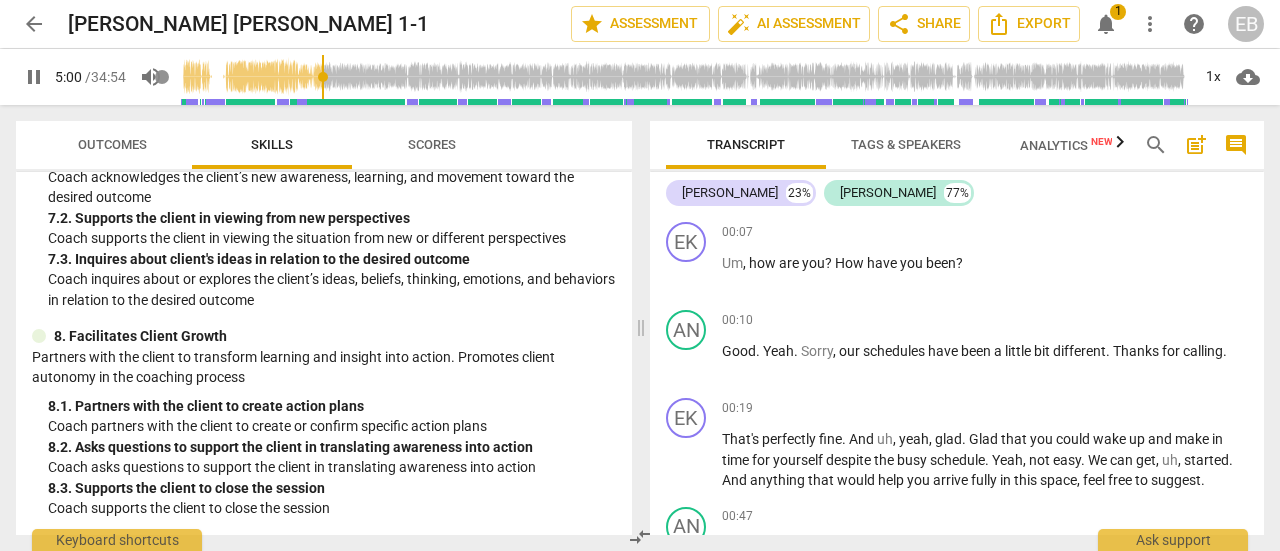 type 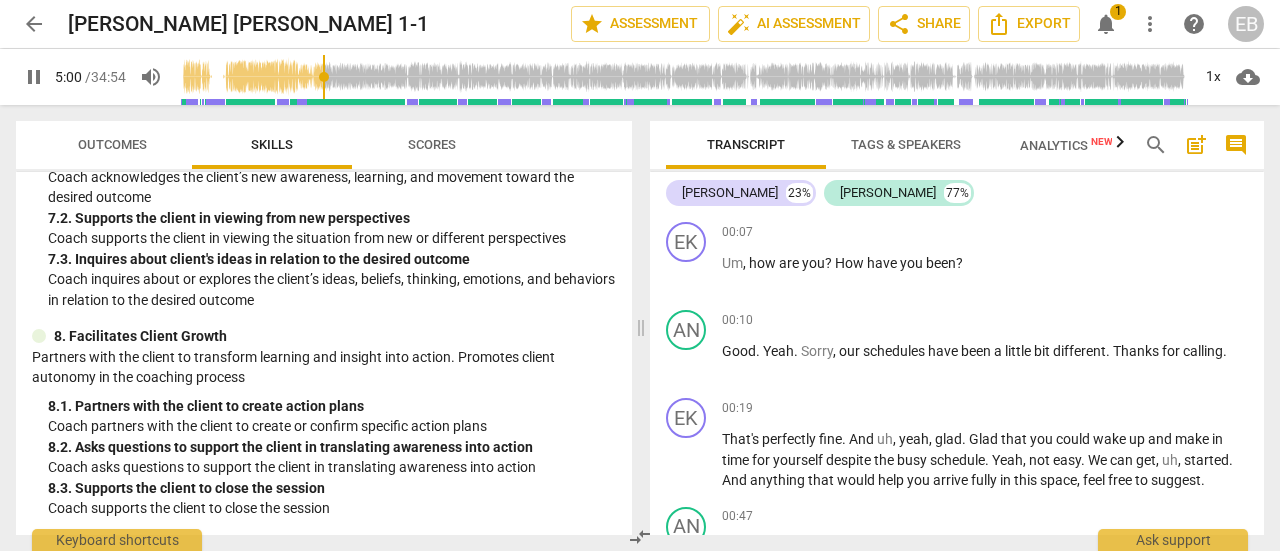 scroll, scrollTop: 1418, scrollLeft: 0, axis: vertical 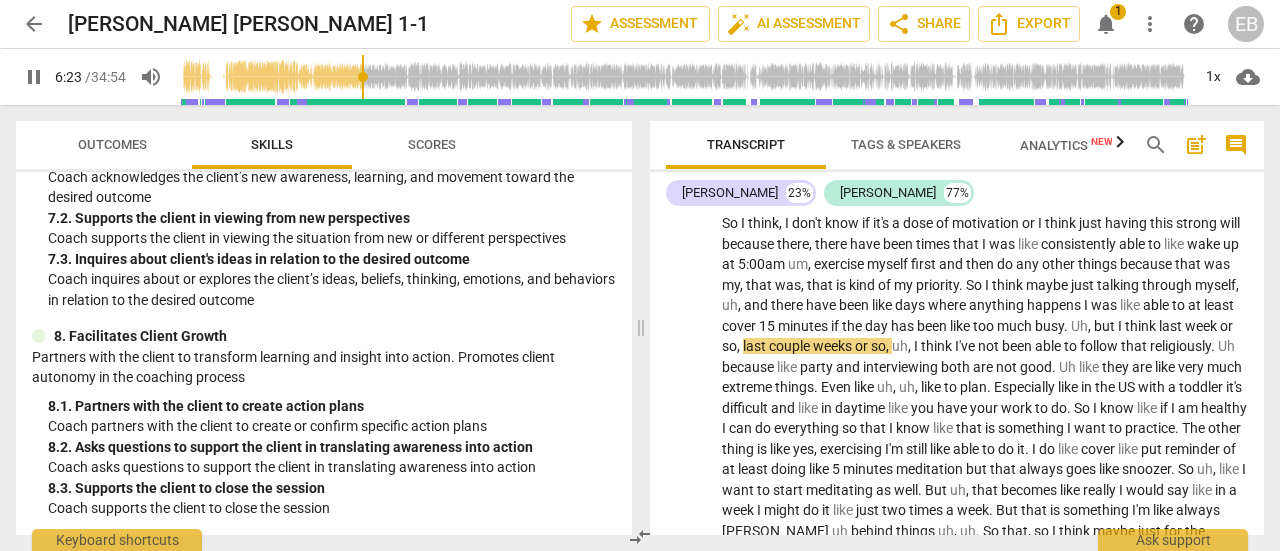 drag, startPoint x: 334, startPoint y: 73, endPoint x: 418, endPoint y: 77, distance: 84.095184 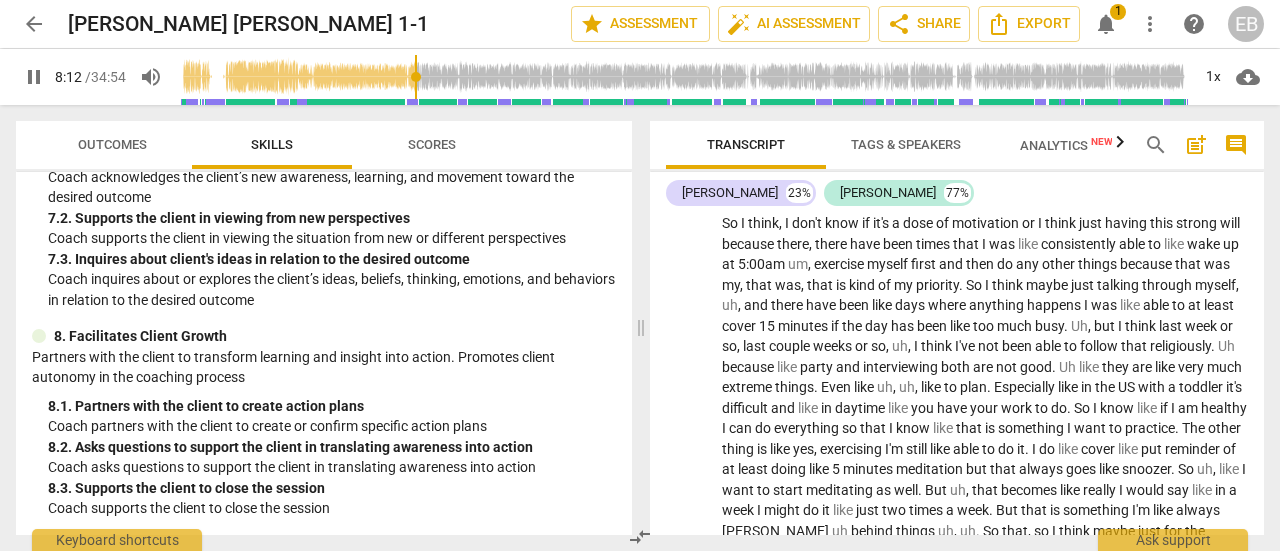 scroll, scrollTop: 1869, scrollLeft: 0, axis: vertical 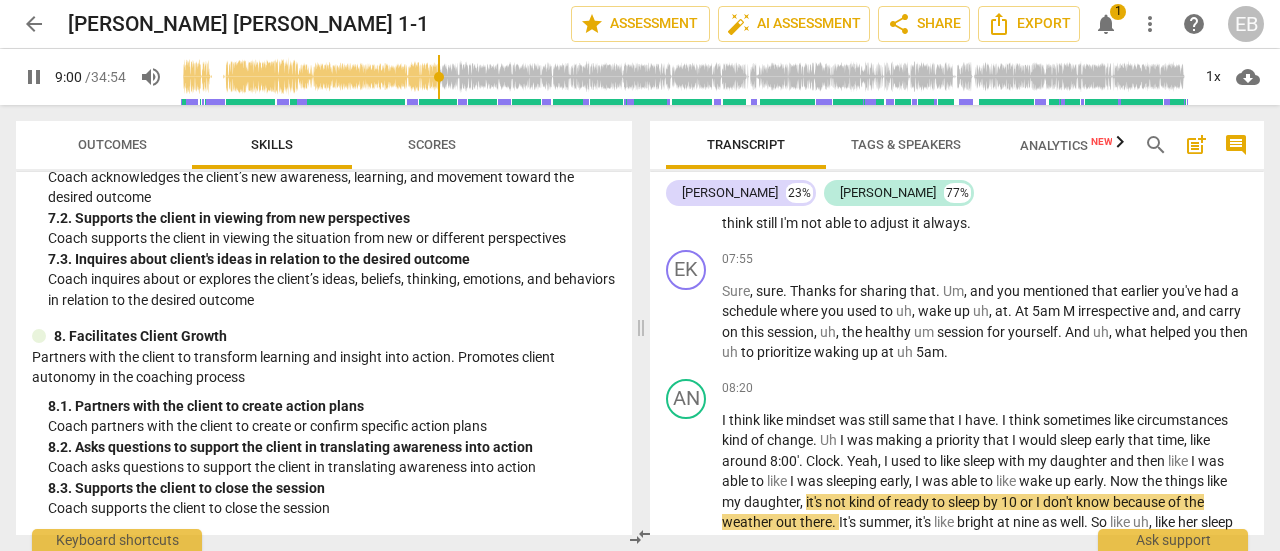 drag, startPoint x: 423, startPoint y: 77, endPoint x: 462, endPoint y: 79, distance: 39.051247 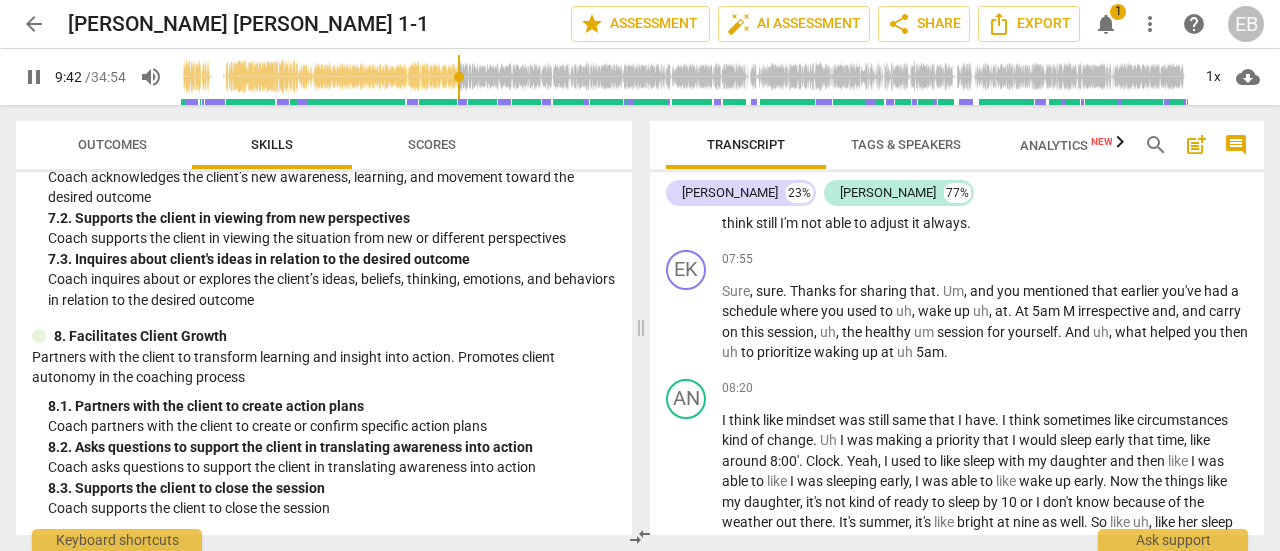 scroll, scrollTop: 2250, scrollLeft: 0, axis: vertical 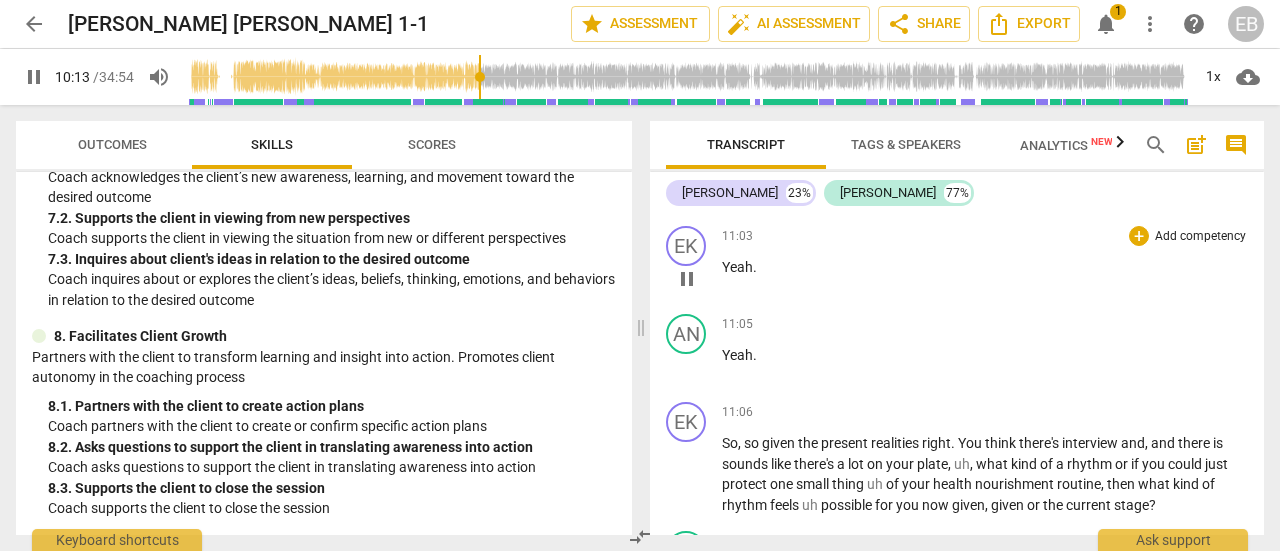 click on "EK play_arrow pause 11:03 + Add competency keyboard_arrow_right Yeah ." at bounding box center (957, 262) 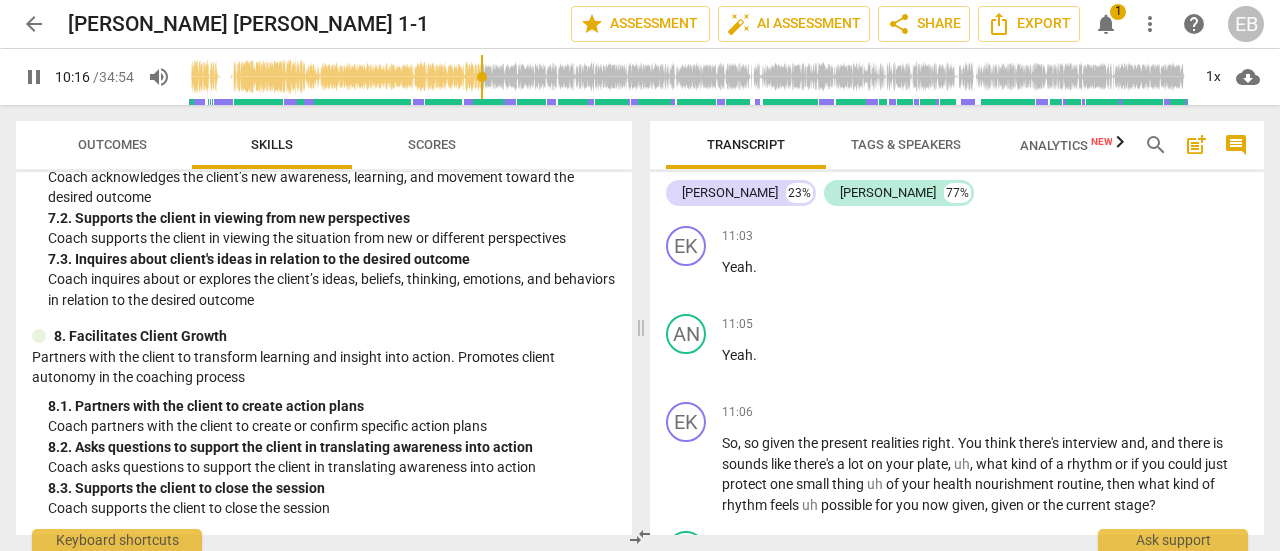 drag, startPoint x: 1256, startPoint y: 305, endPoint x: 1258, endPoint y: 324, distance: 19.104973 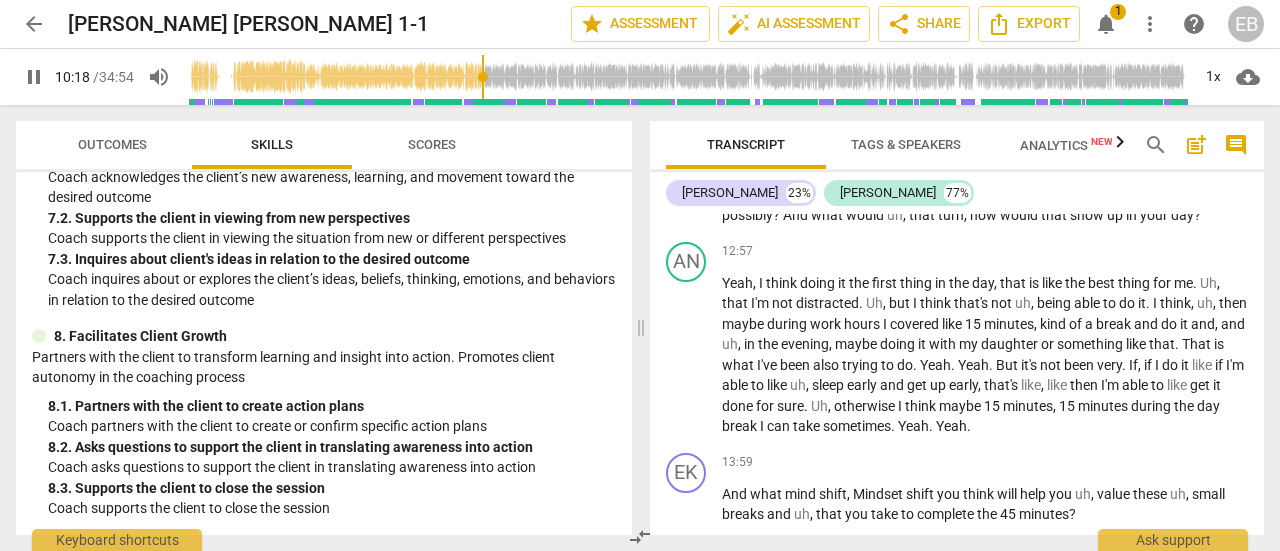 scroll, scrollTop: 3242, scrollLeft: 0, axis: vertical 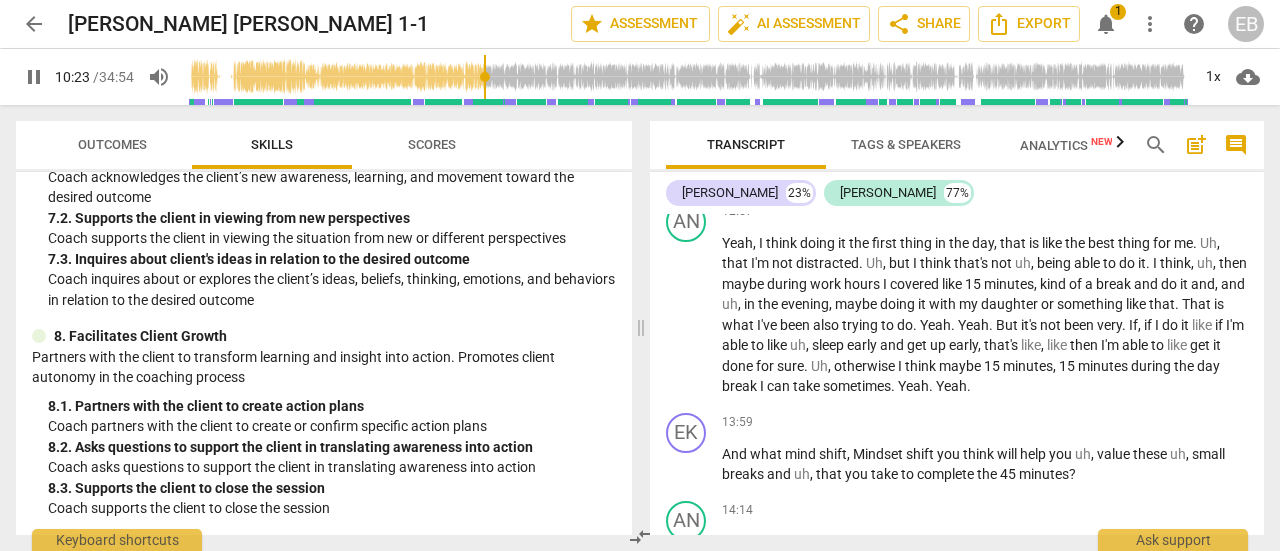 click on "Outcomes" at bounding box center [112, 144] 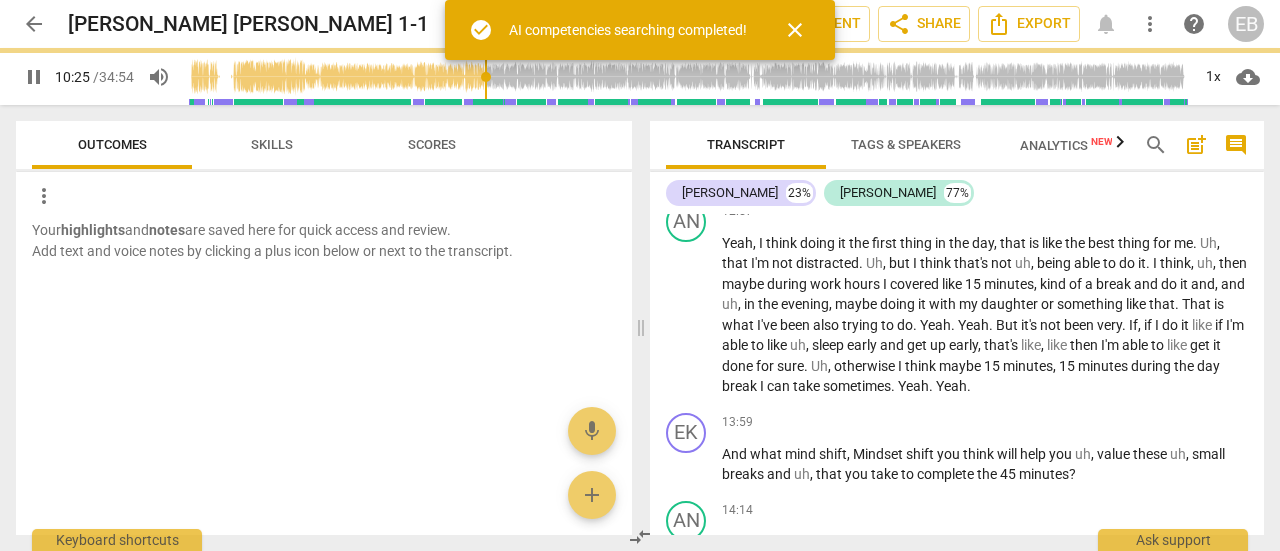click on "Scores" at bounding box center [432, 145] 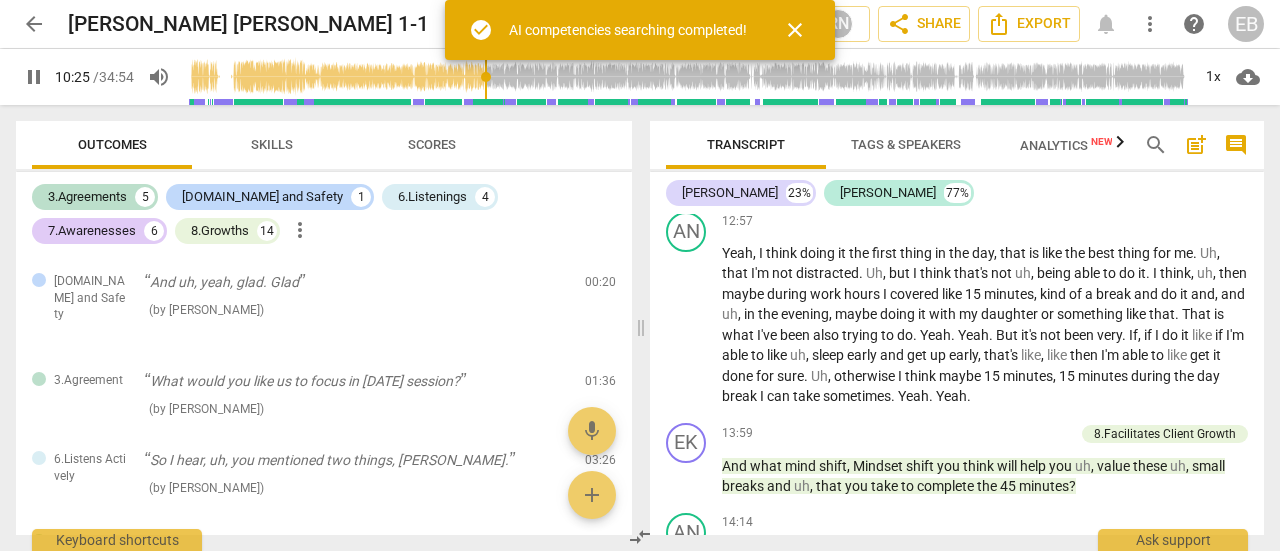 scroll, scrollTop: 3252, scrollLeft: 0, axis: vertical 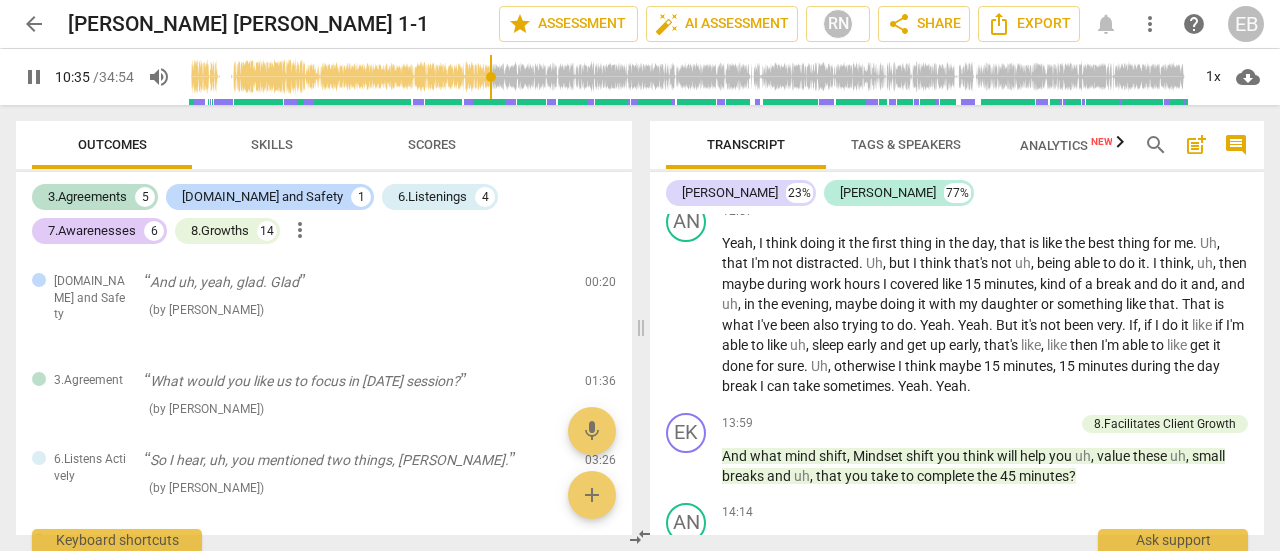 type on "635" 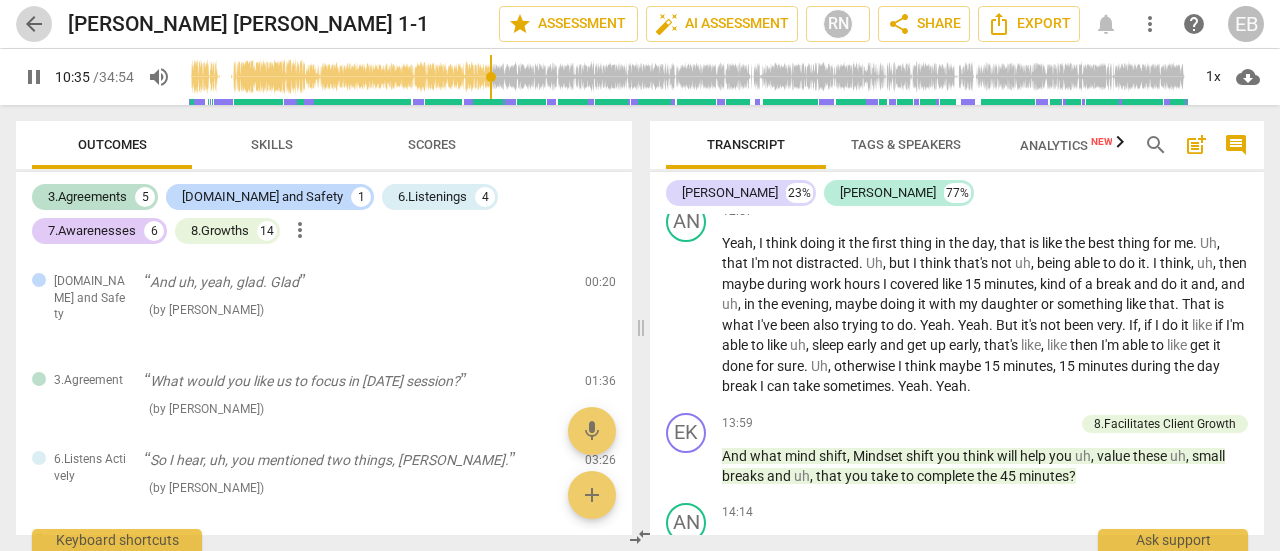 click on "arrow_back" at bounding box center [34, 24] 